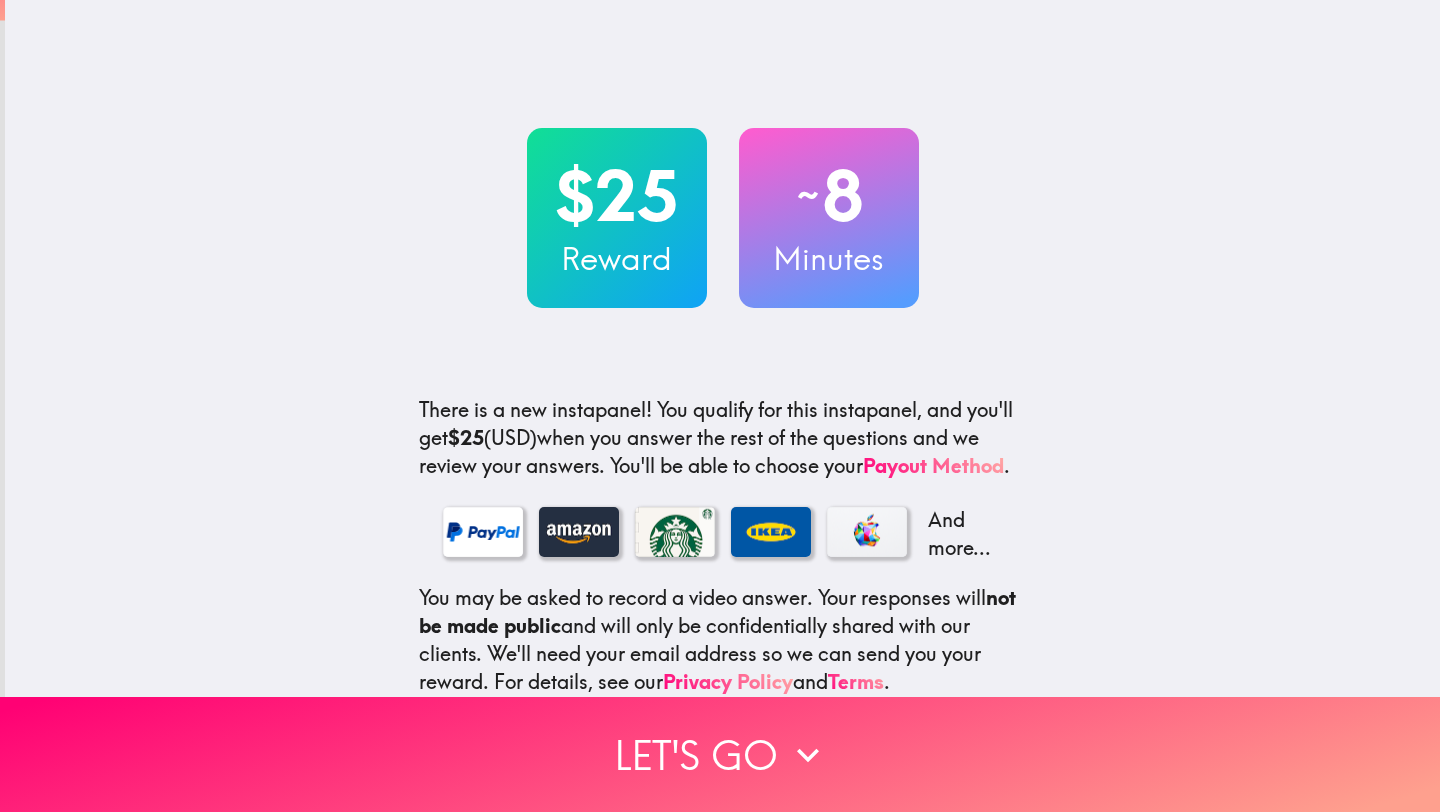 scroll, scrollTop: 0, scrollLeft: 0, axis: both 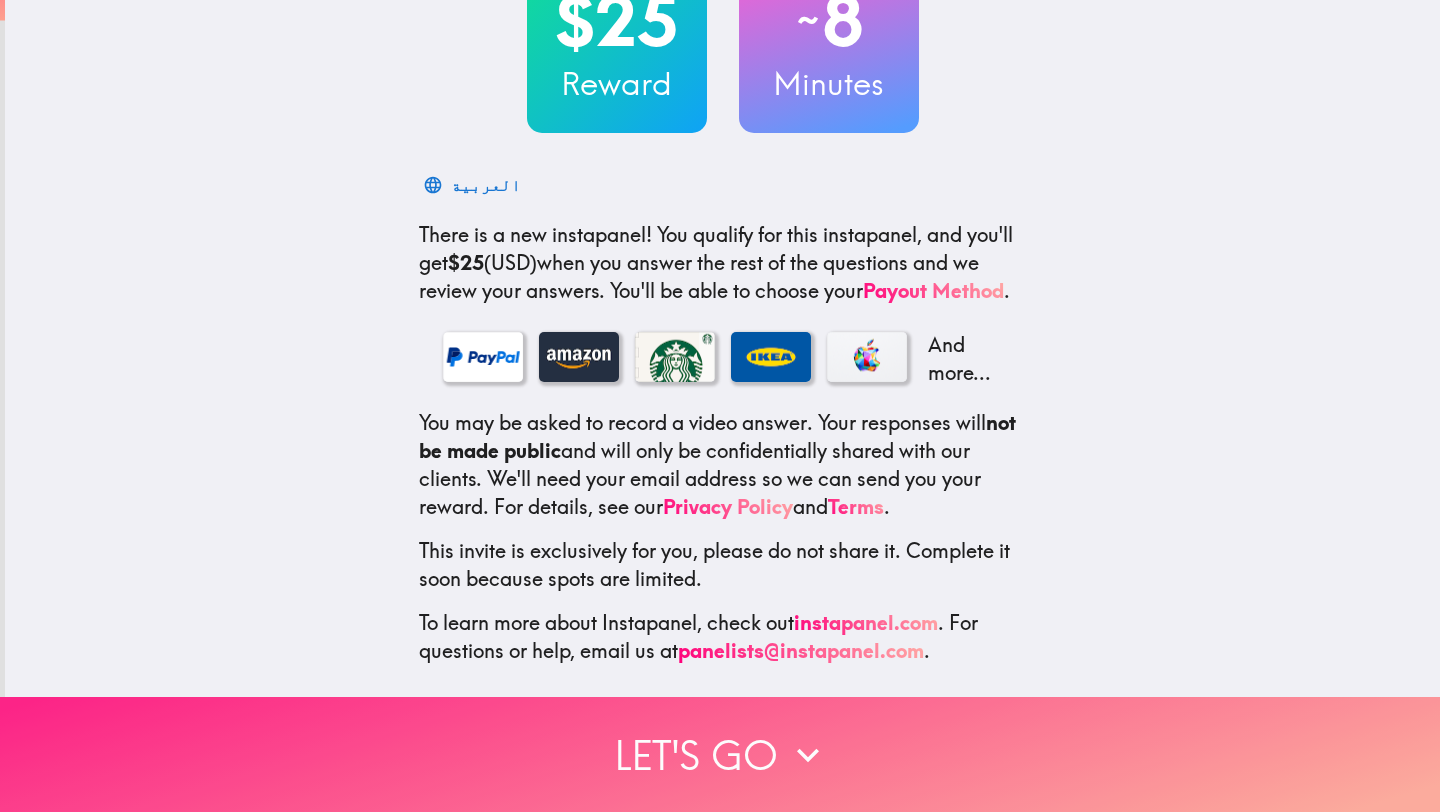 click on "Let's go" at bounding box center (720, 754) 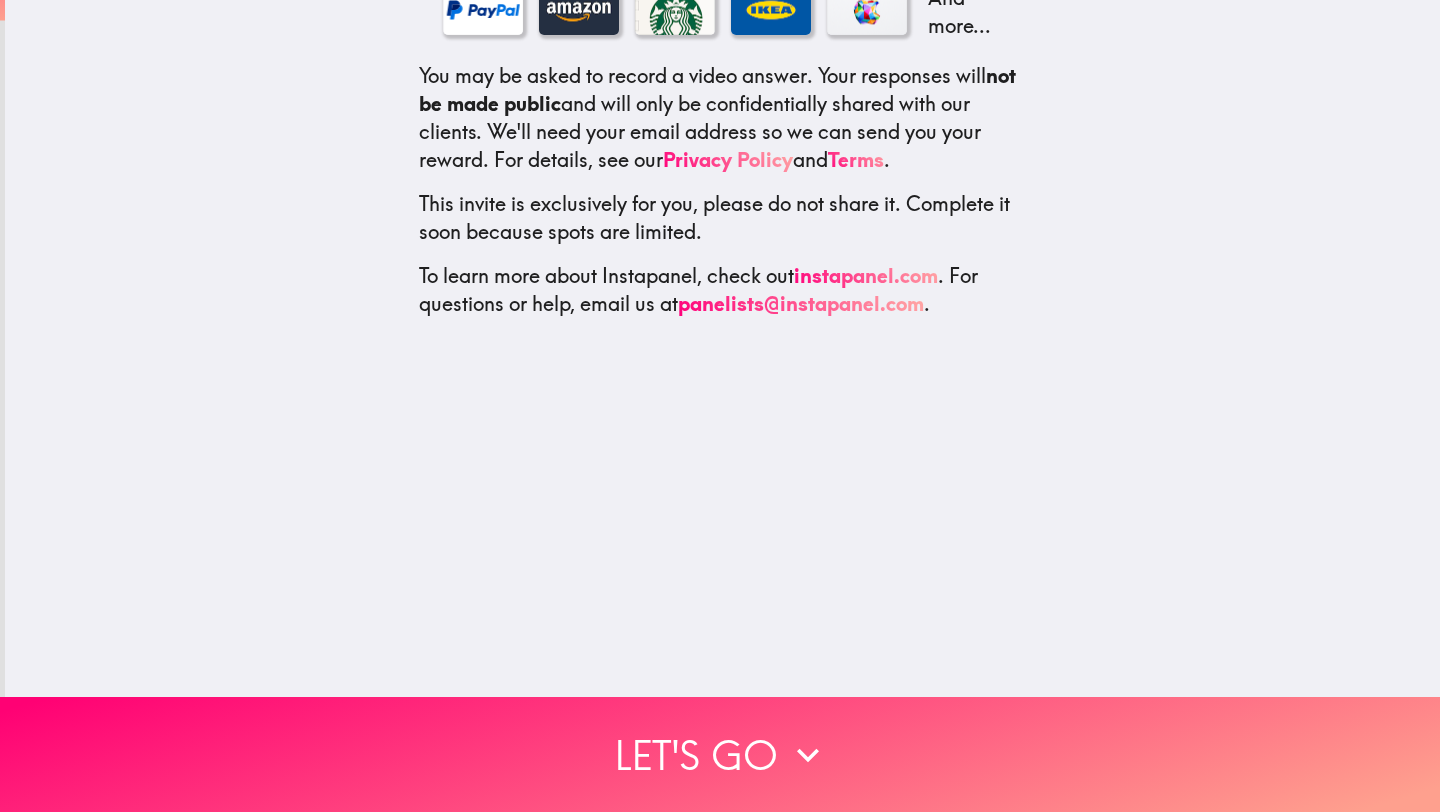 scroll, scrollTop: 0, scrollLeft: 0, axis: both 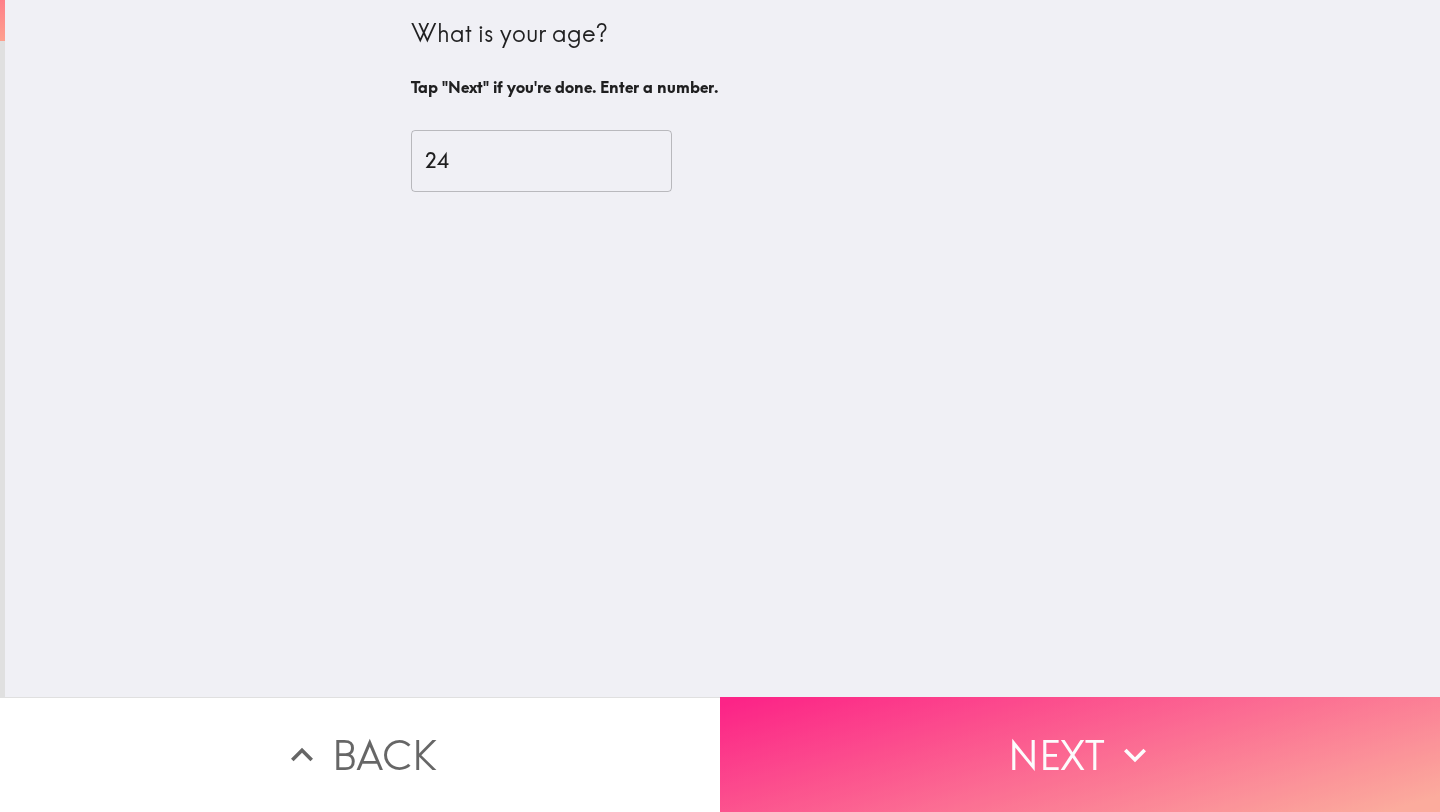 click on "Next" at bounding box center [1080, 754] 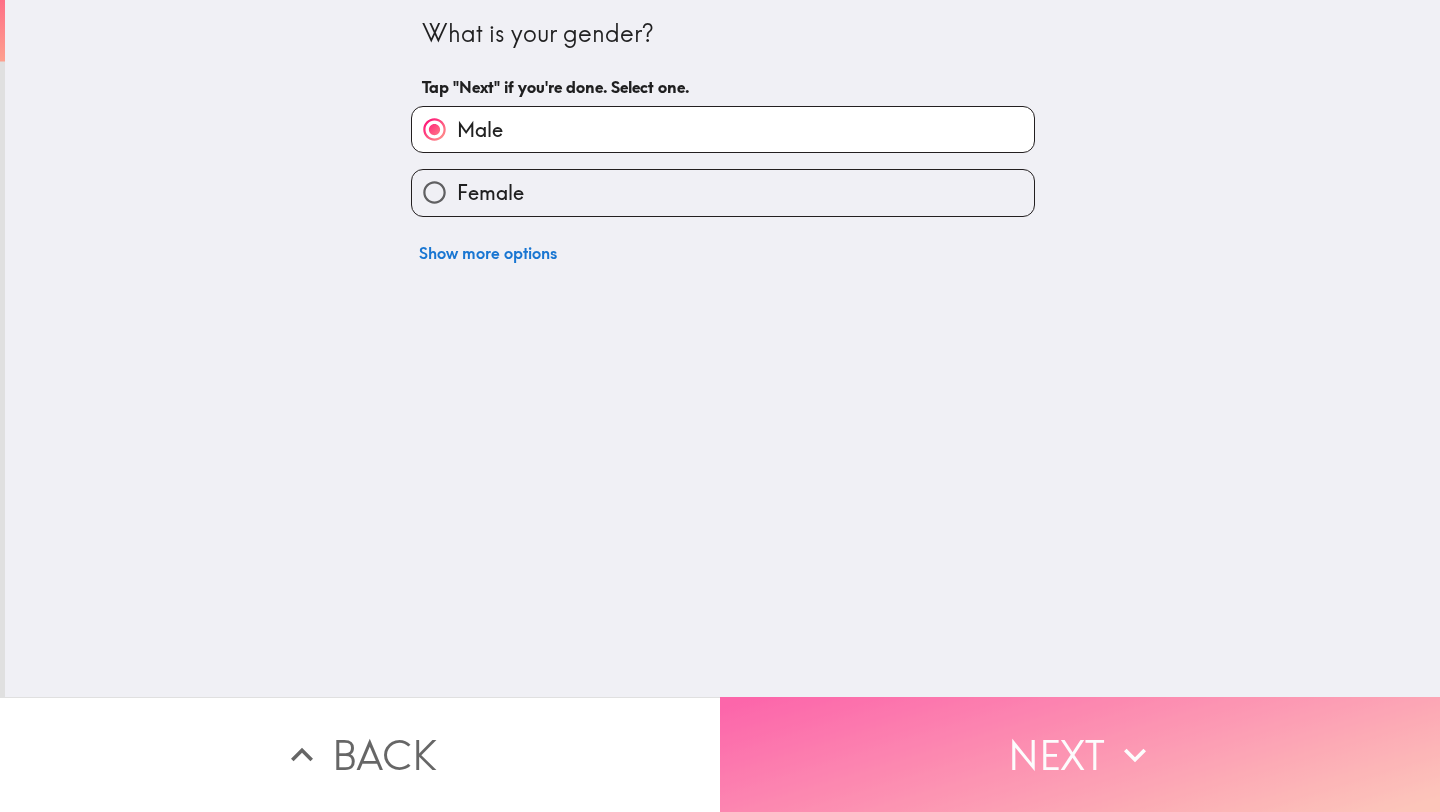 click on "Next" at bounding box center [1080, 754] 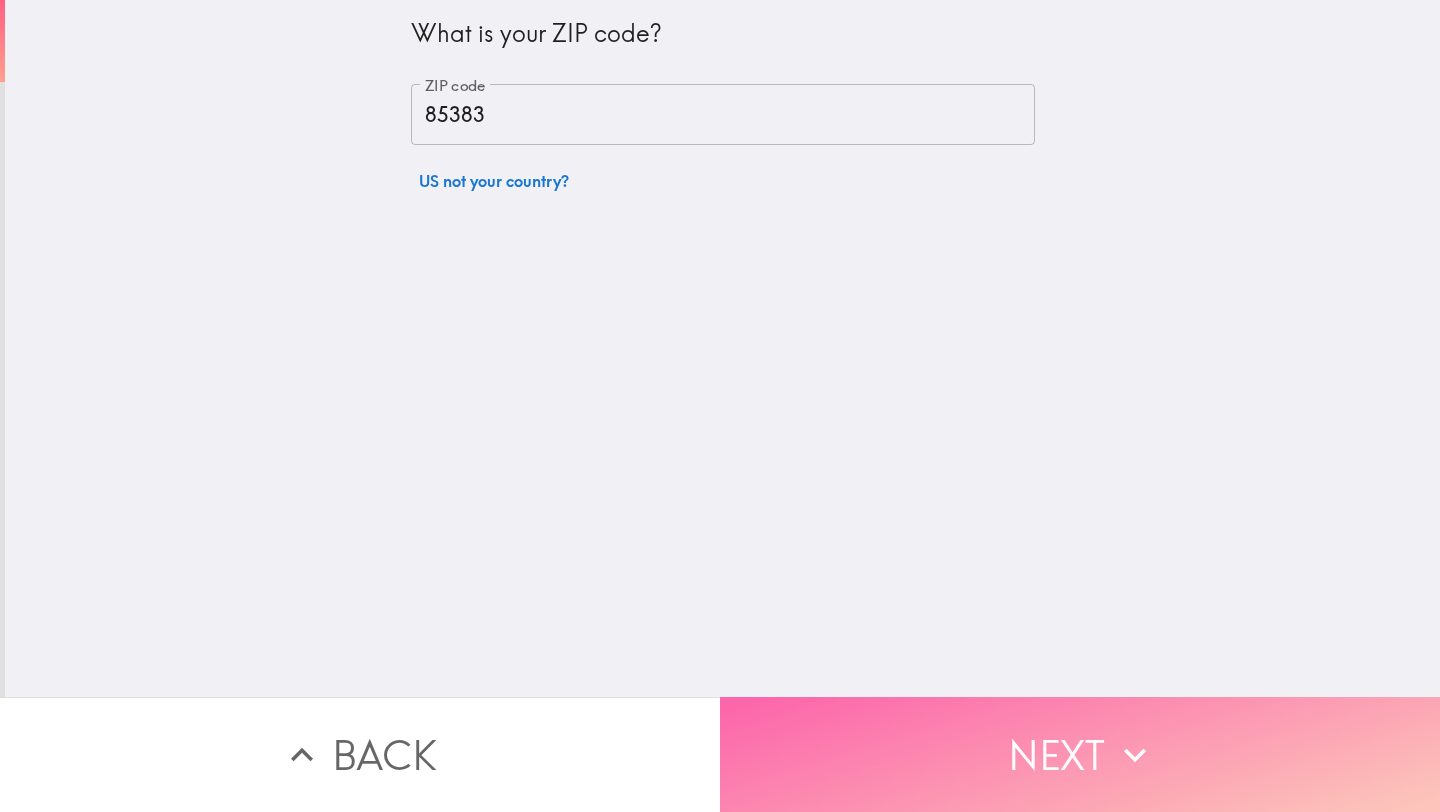 click on "Next" at bounding box center (1080, 754) 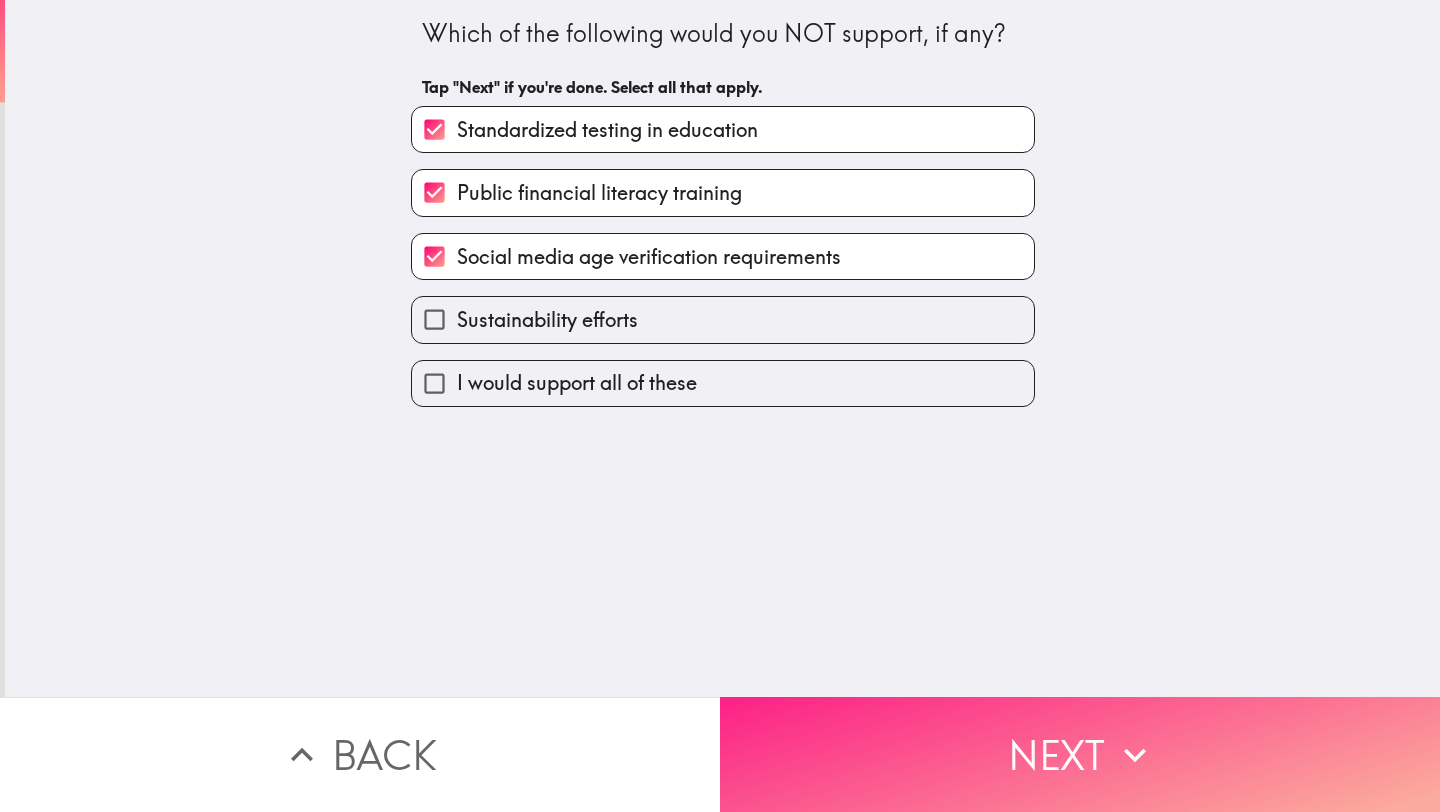 click on "Next" at bounding box center [1080, 754] 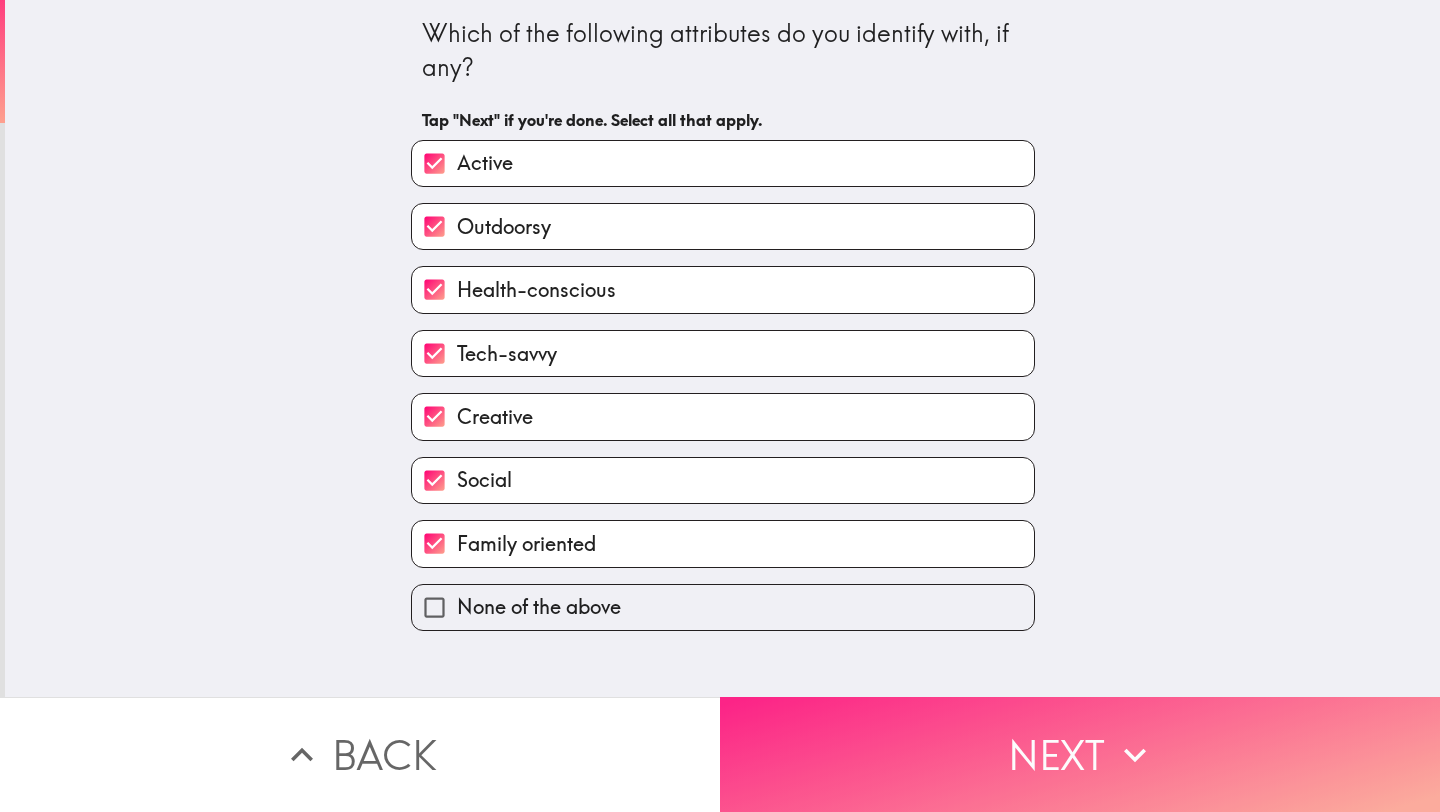 click on "Next" at bounding box center [1080, 754] 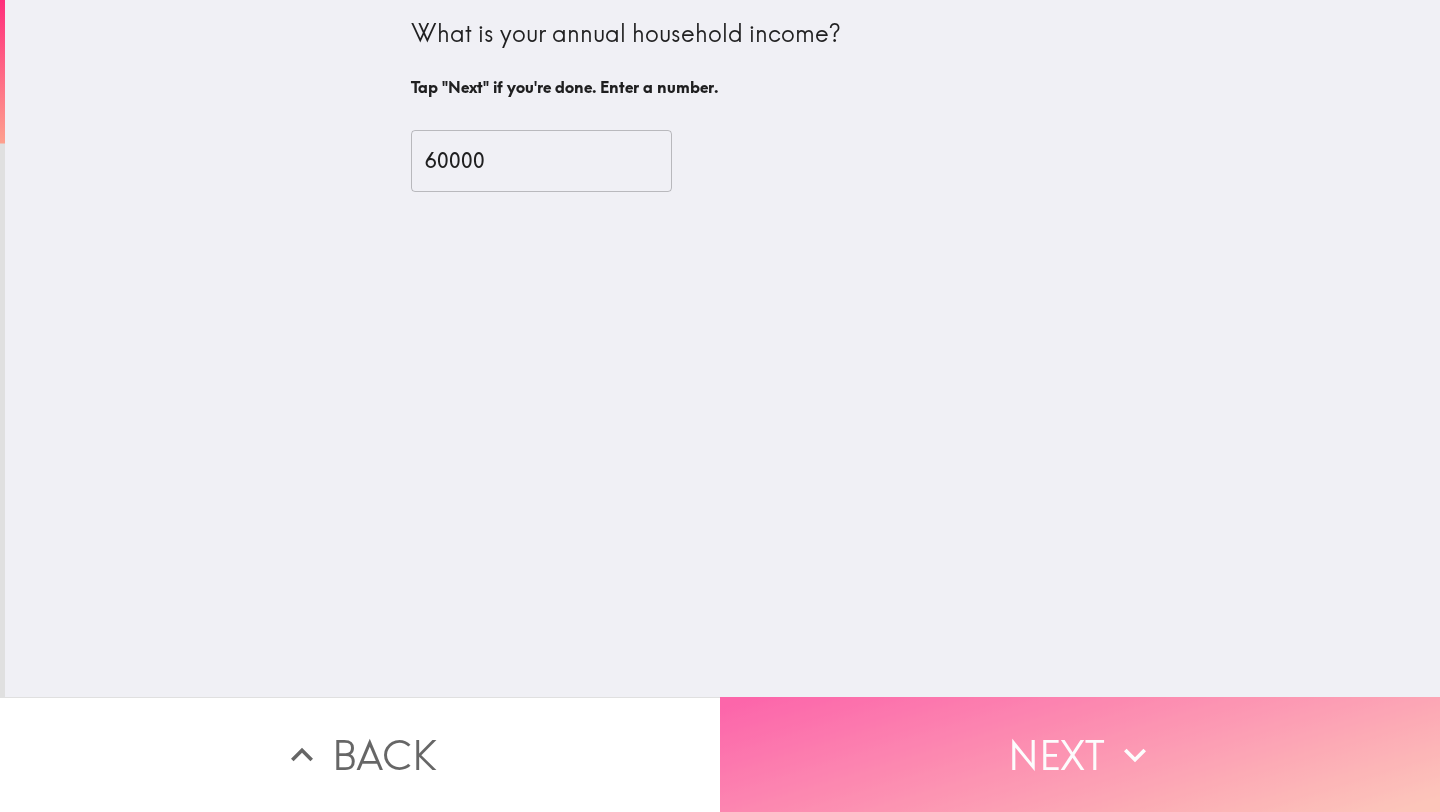 click on "Next" at bounding box center (1080, 754) 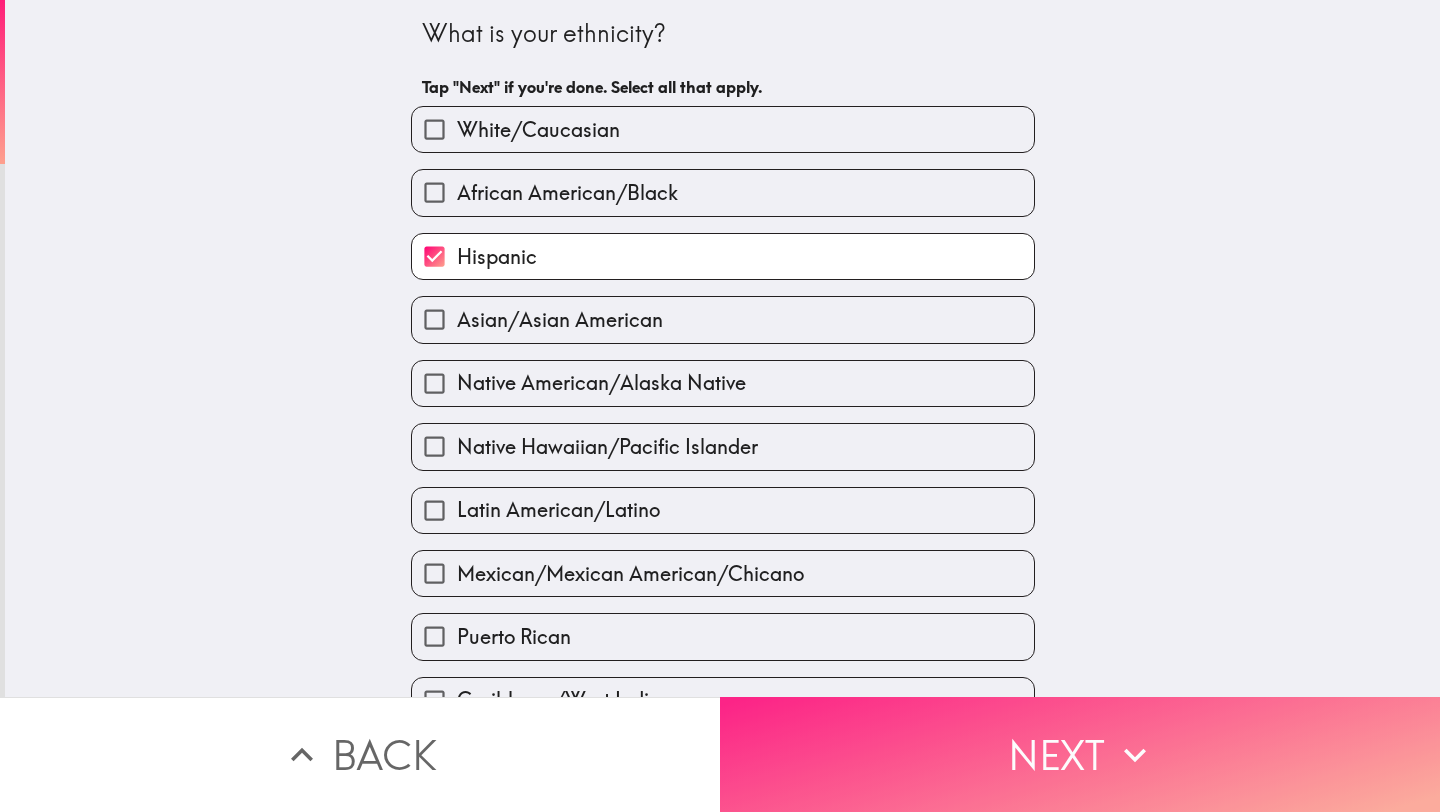 click on "Next" at bounding box center [1080, 754] 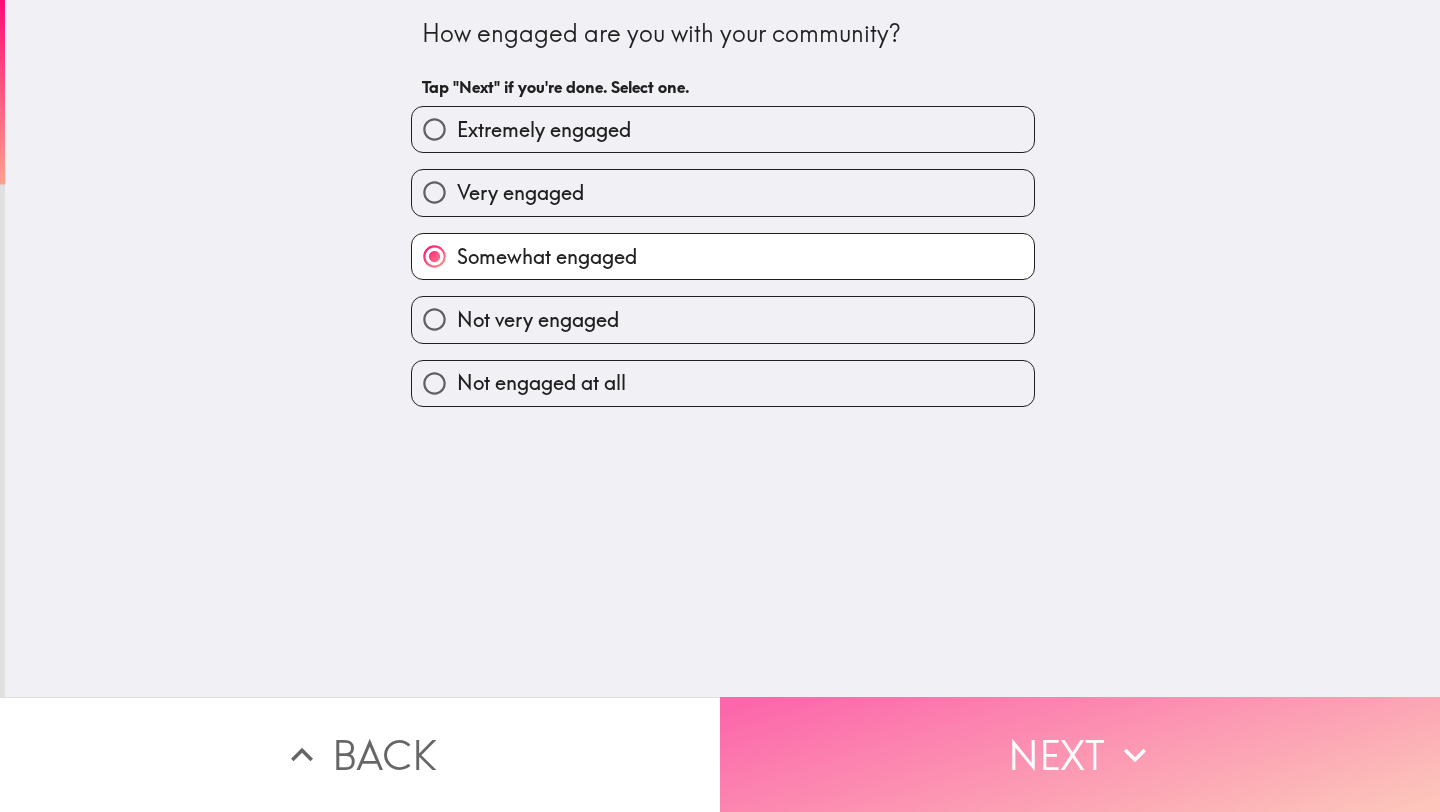 click on "Next" at bounding box center (1080, 754) 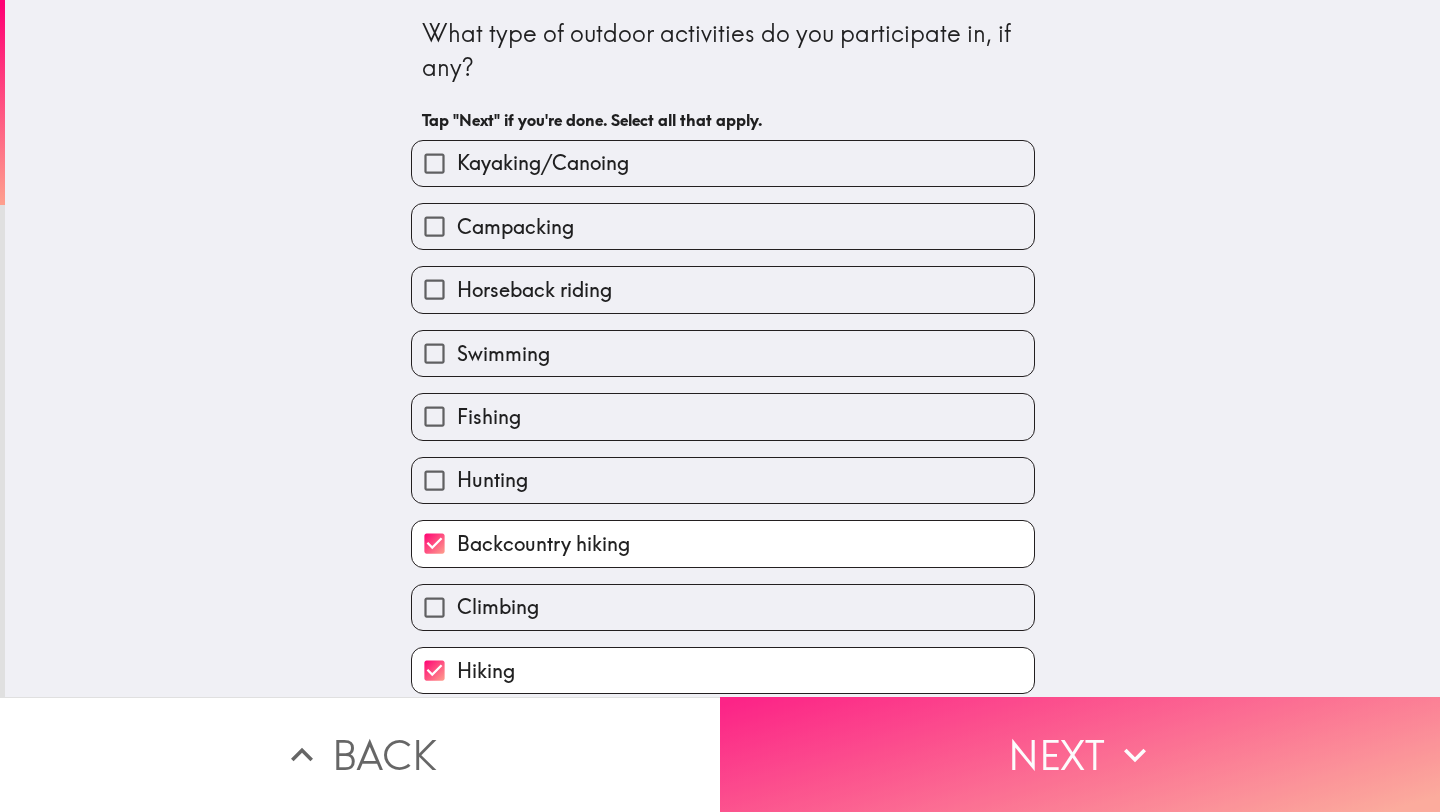 click on "Next" at bounding box center (1080, 754) 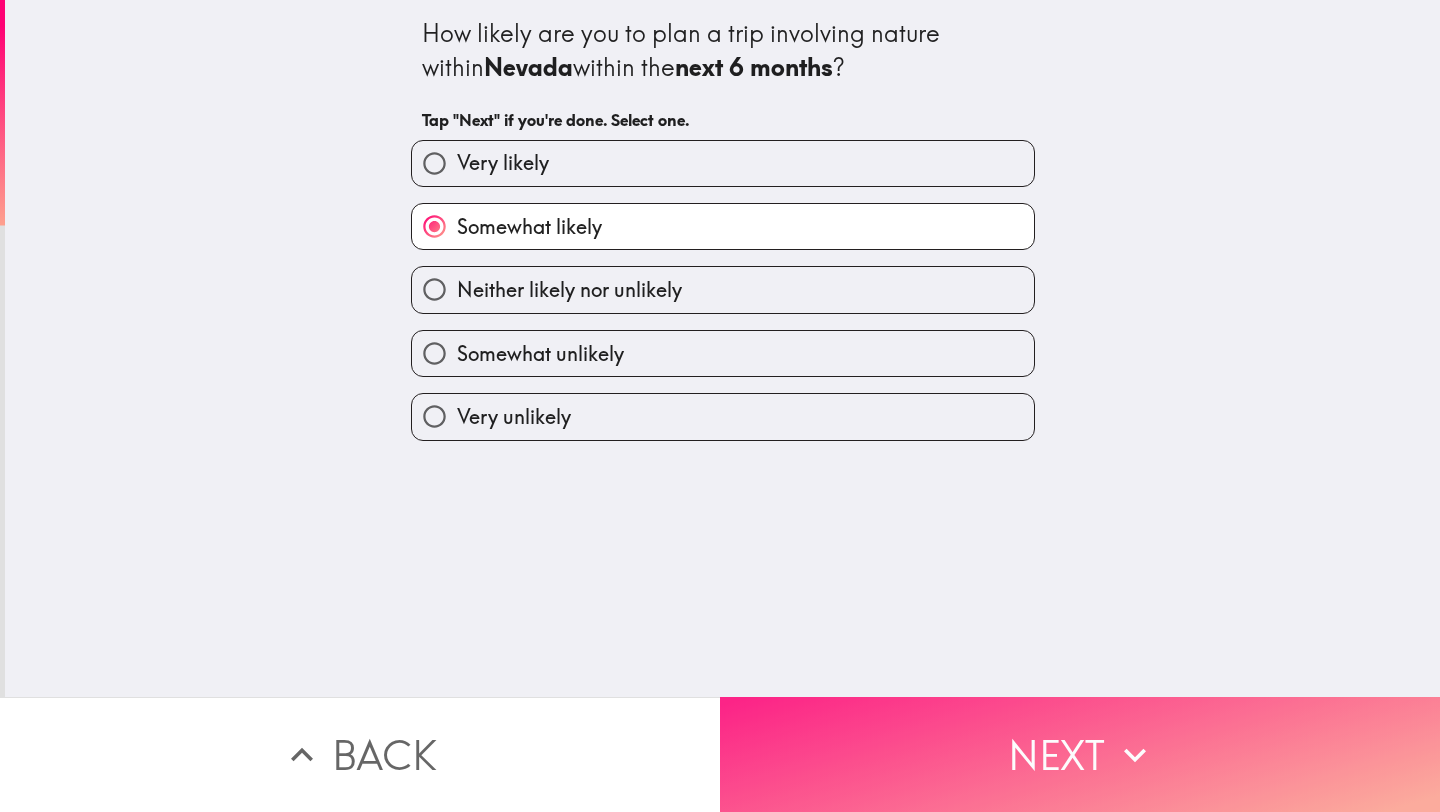 click on "Next" at bounding box center [1080, 754] 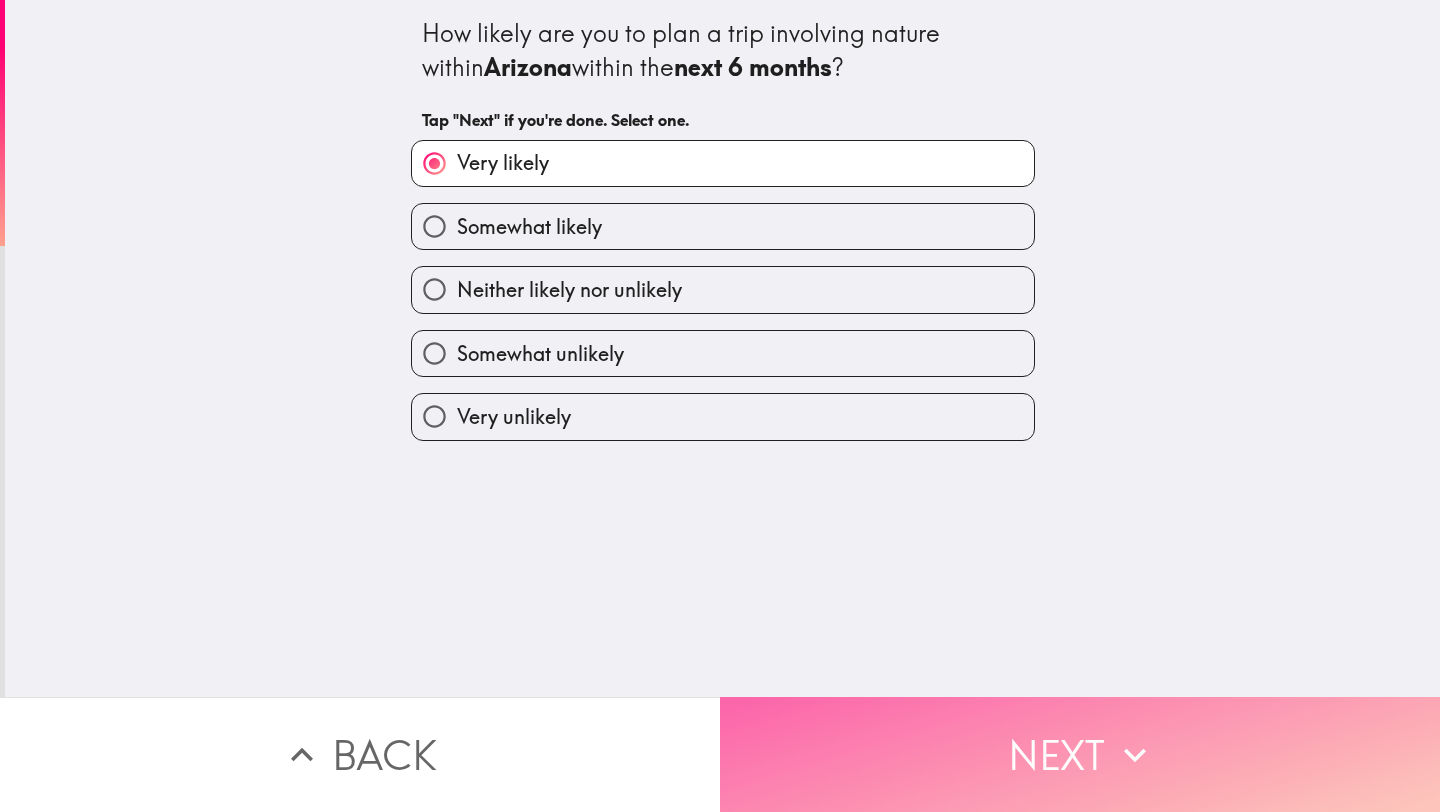 click on "Next" at bounding box center [1080, 754] 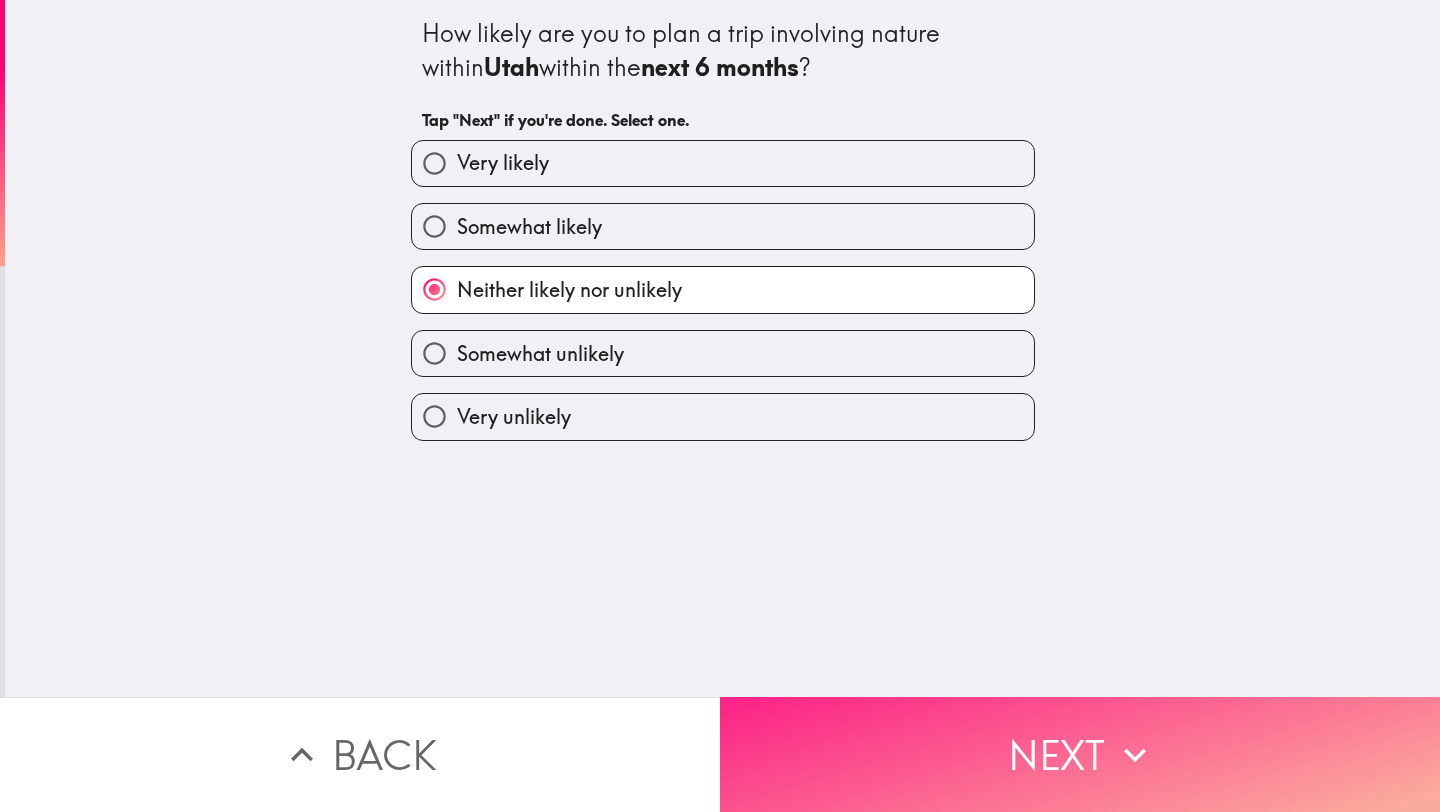 click on "Next" at bounding box center (1080, 754) 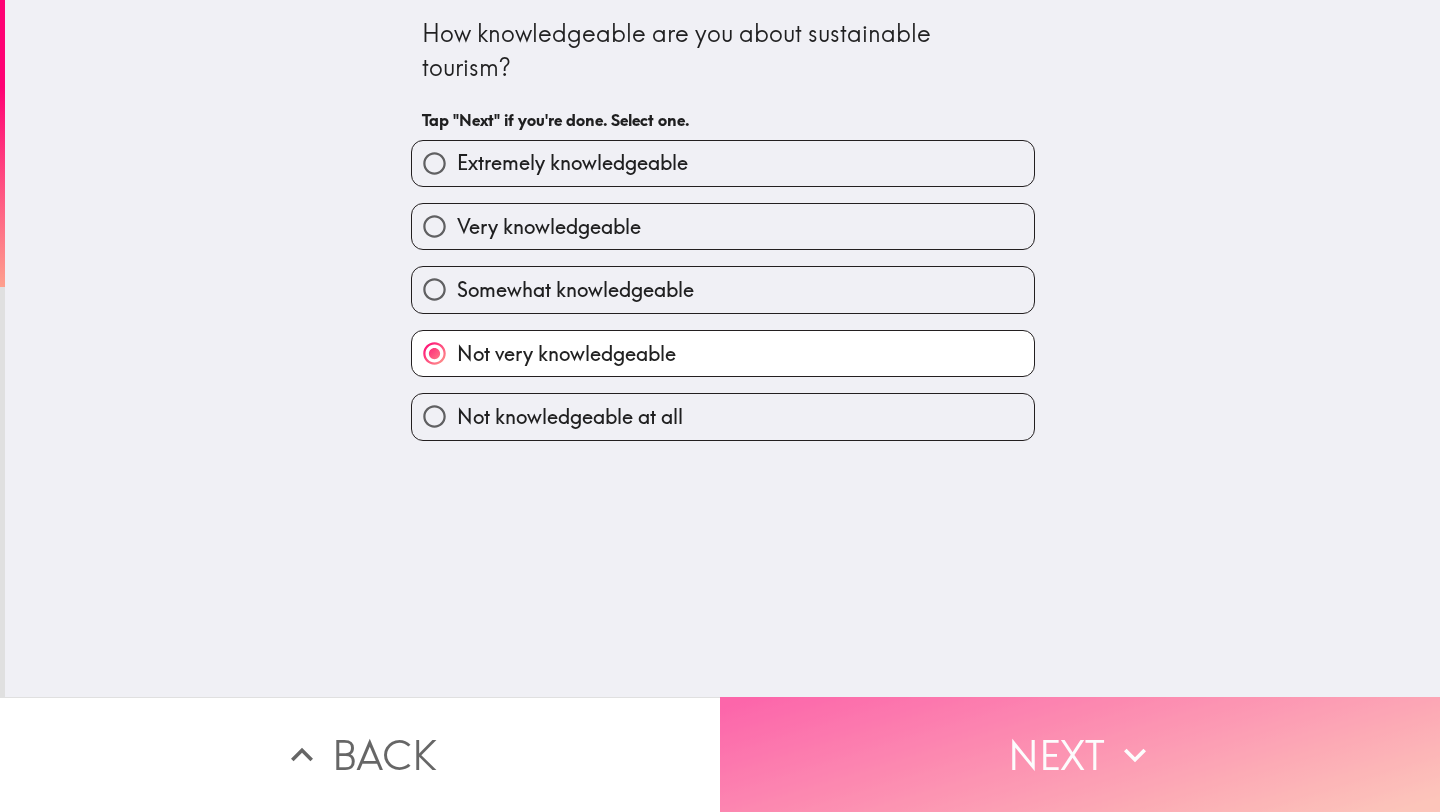 click on "Next" at bounding box center [1080, 754] 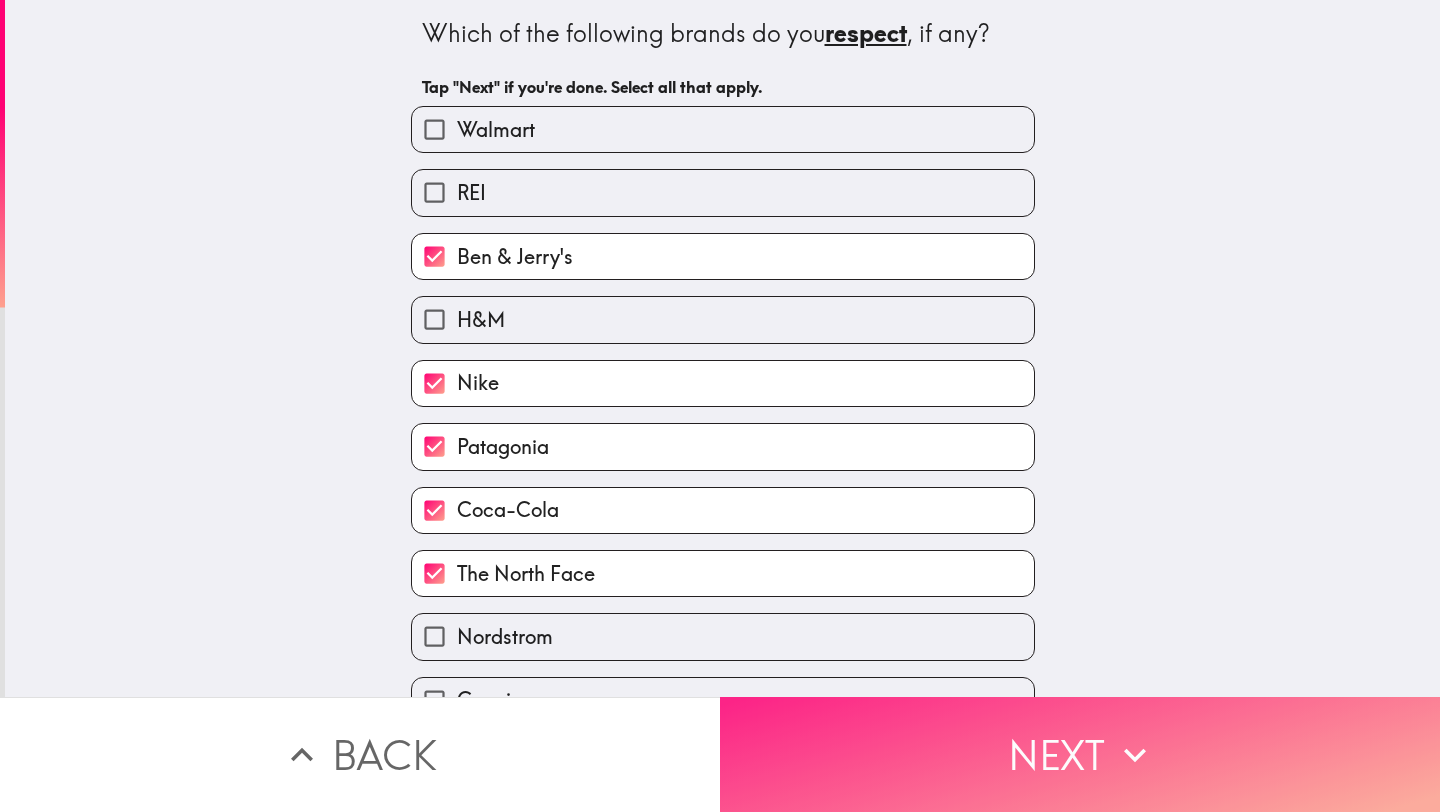 click on "Next" at bounding box center [1080, 754] 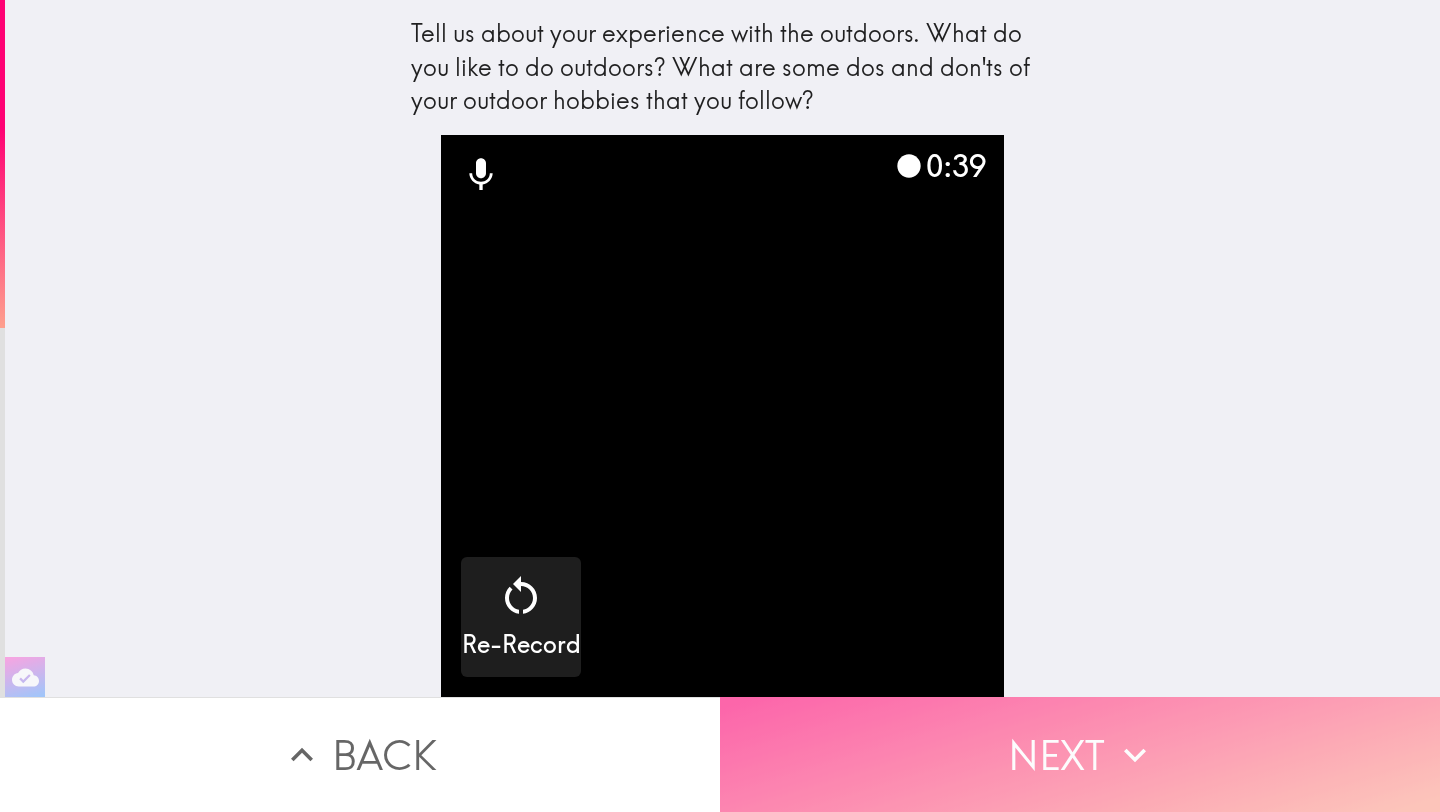 click on "Next" at bounding box center [1080, 754] 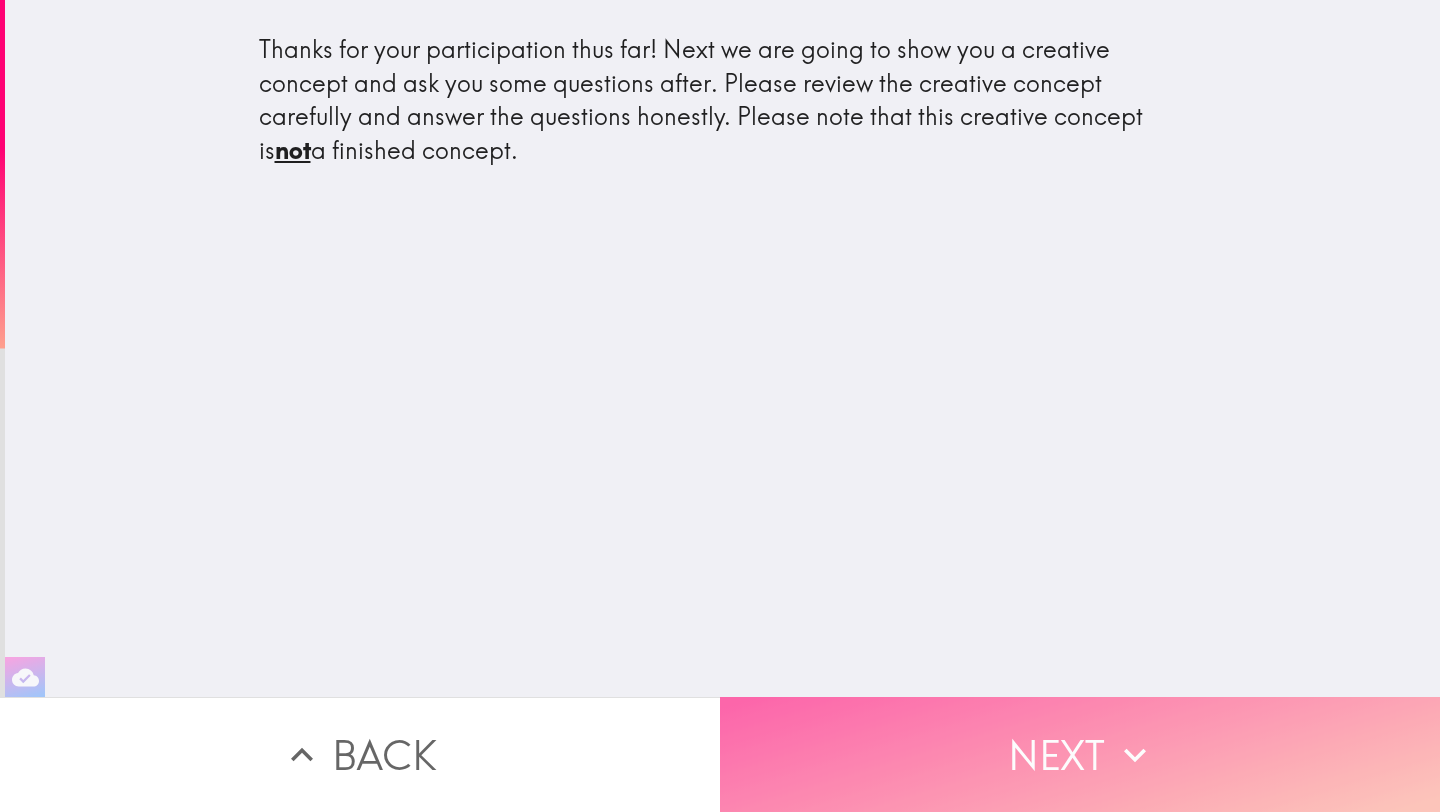 click on "Next" at bounding box center (1080, 754) 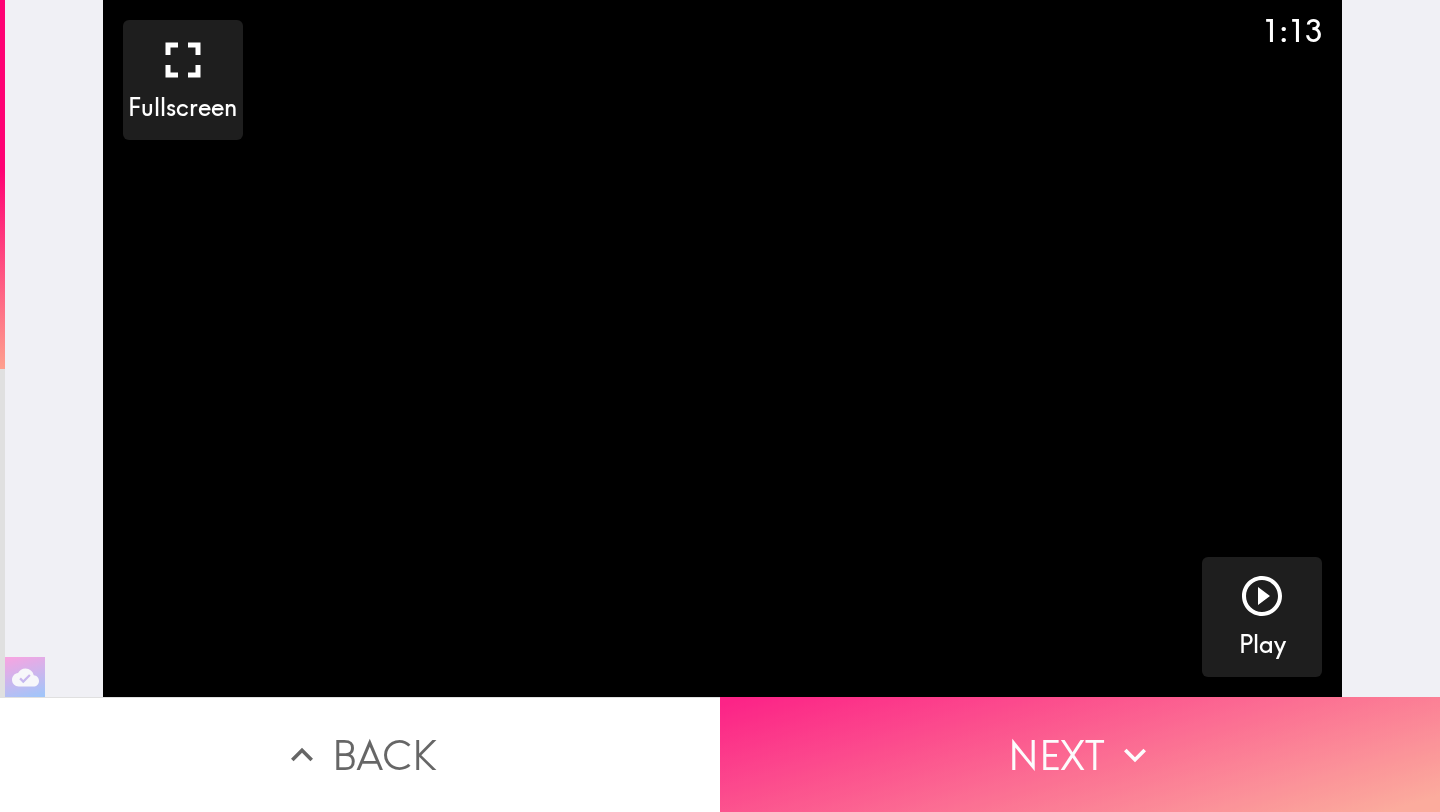 click on "Next" at bounding box center (1080, 754) 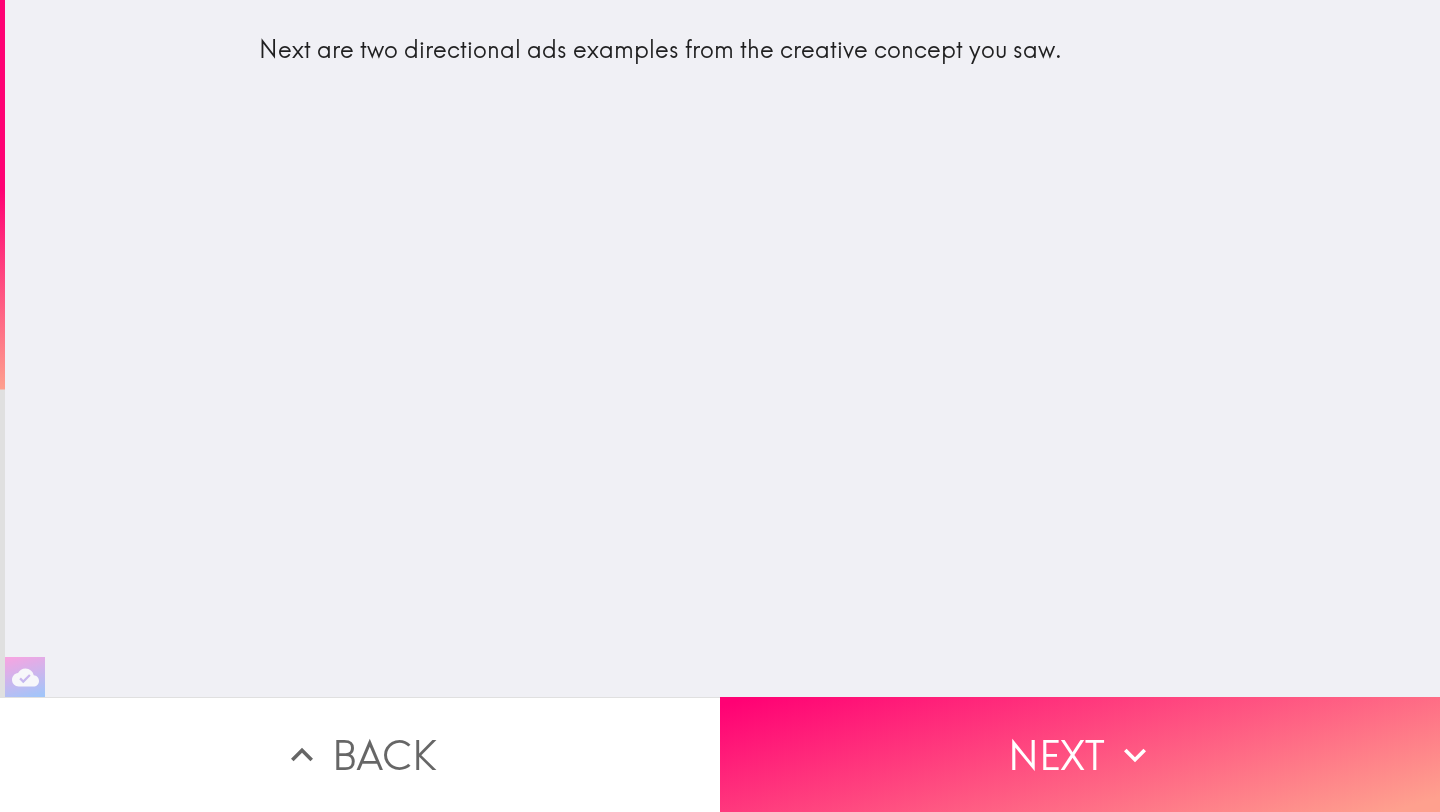 click on "Back" at bounding box center (360, 754) 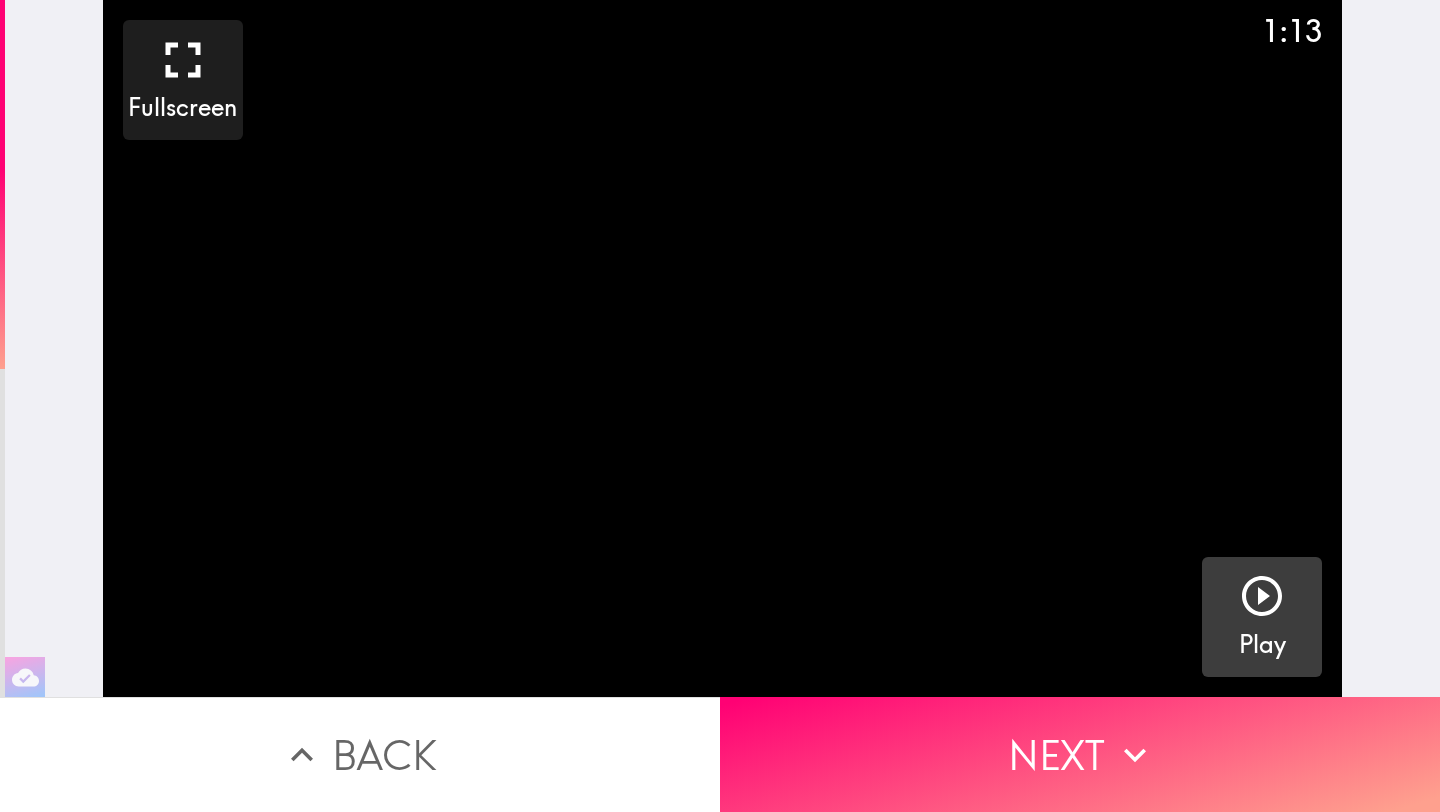 click on "Play" at bounding box center (1262, 617) 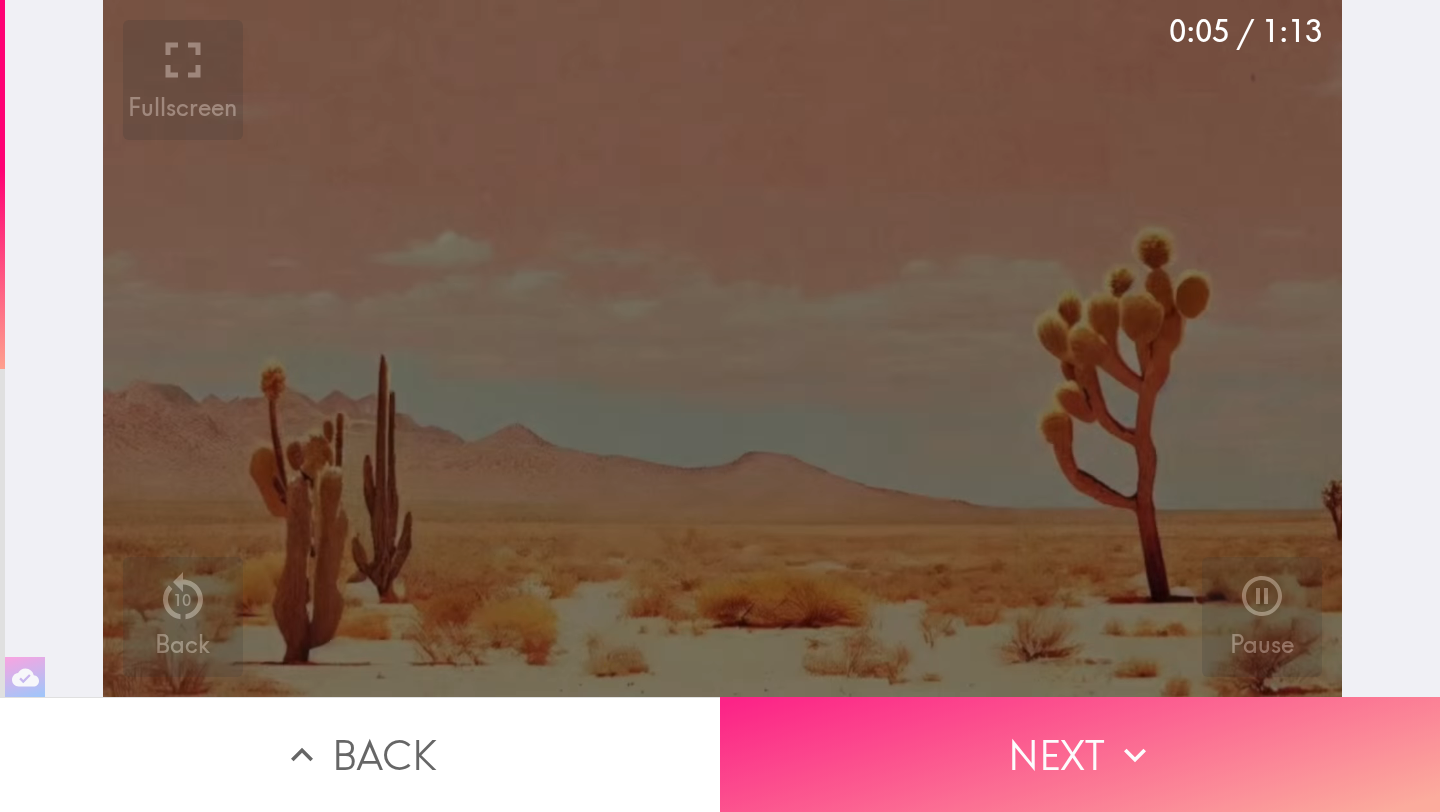 click at bounding box center (1135, 755) 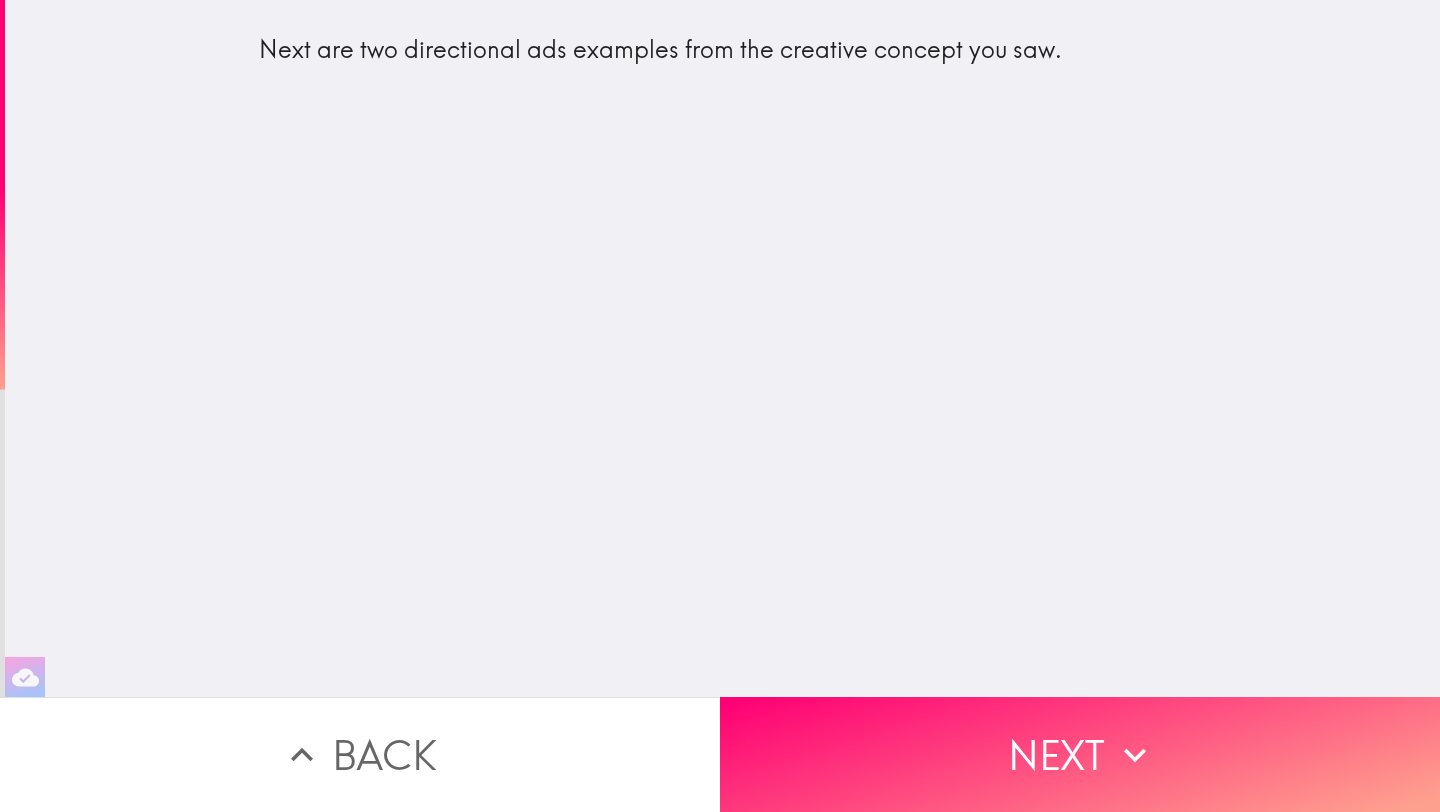 click on "Back" at bounding box center [360, 754] 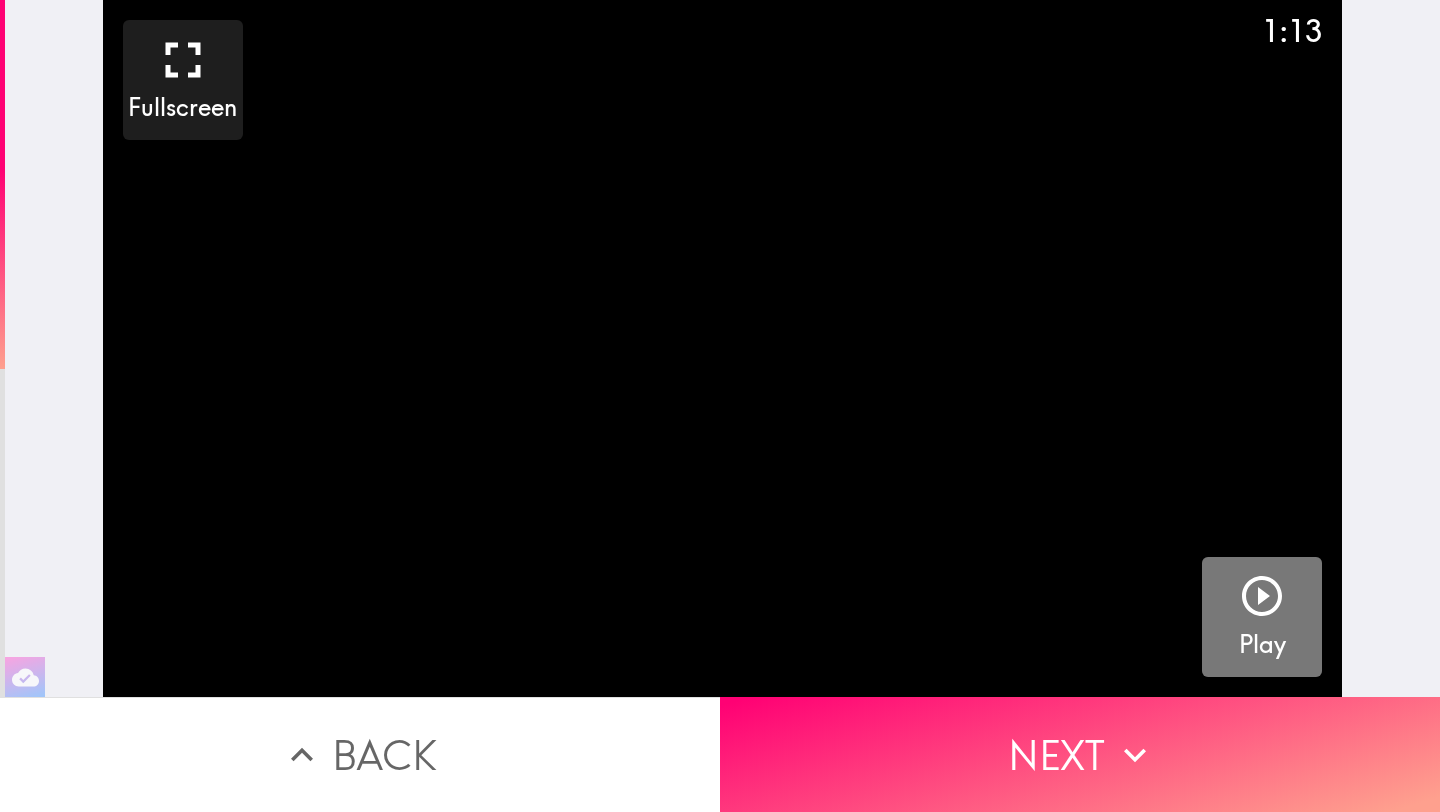 click at bounding box center [1262, 596] 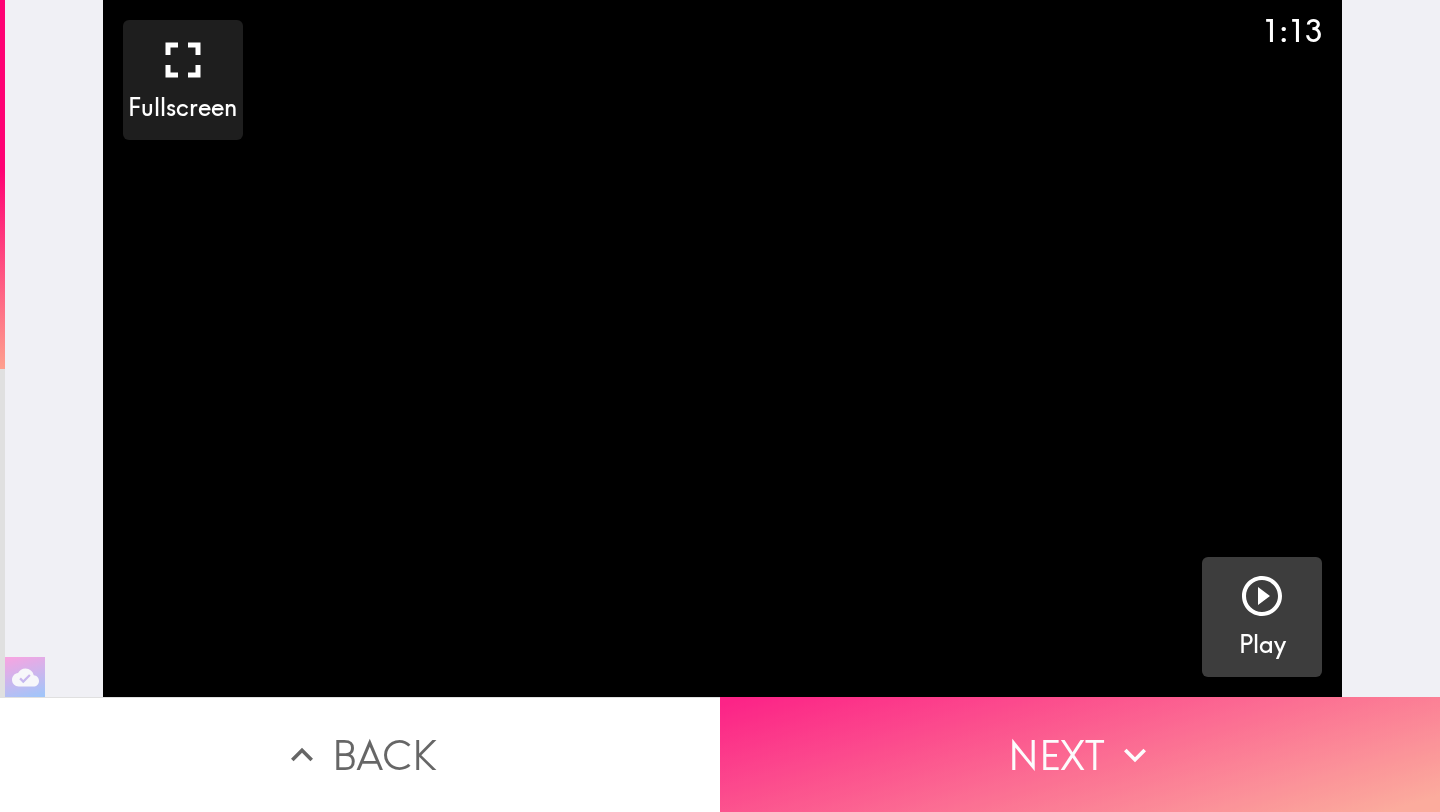 click on "Next" at bounding box center [1080, 754] 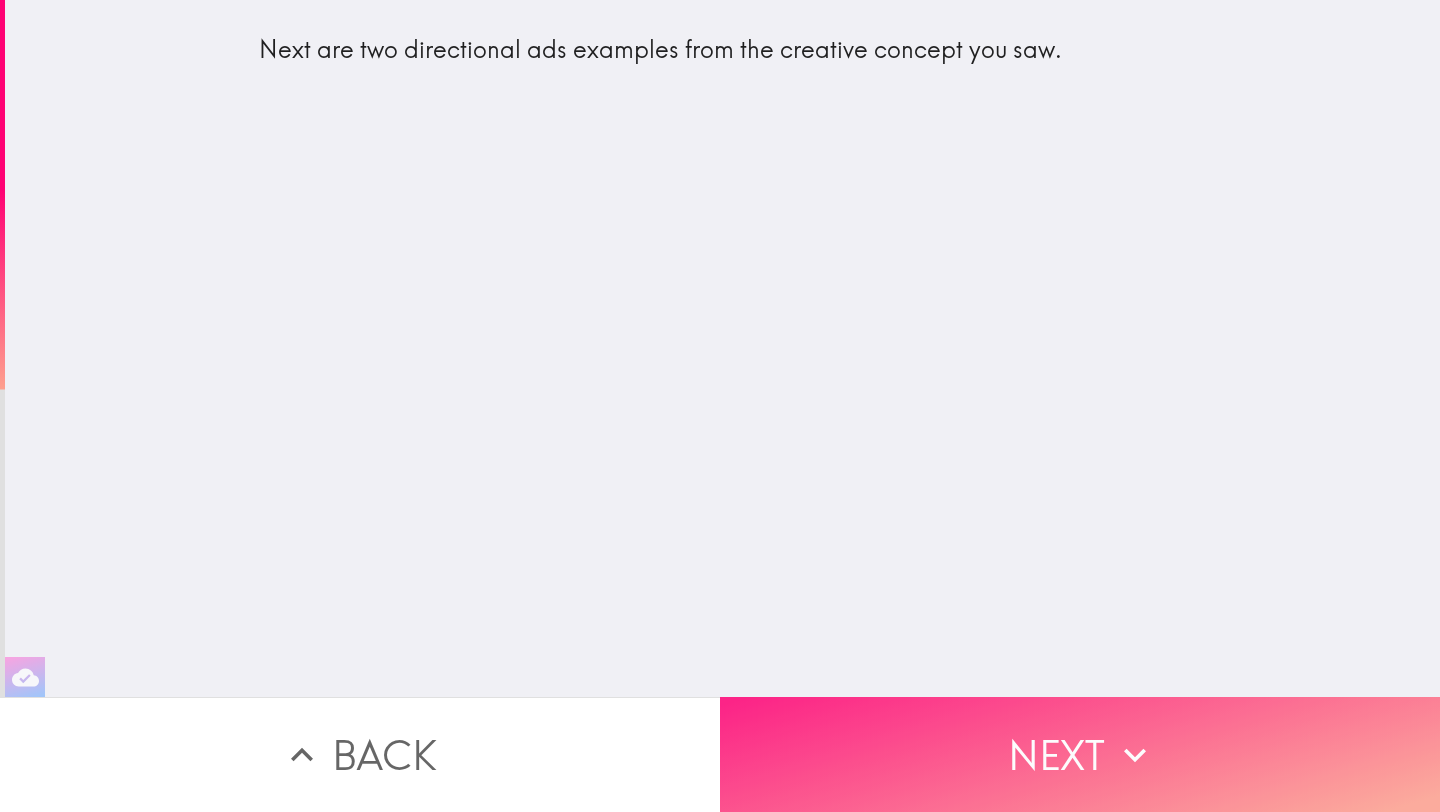 click on "Next" at bounding box center [1080, 754] 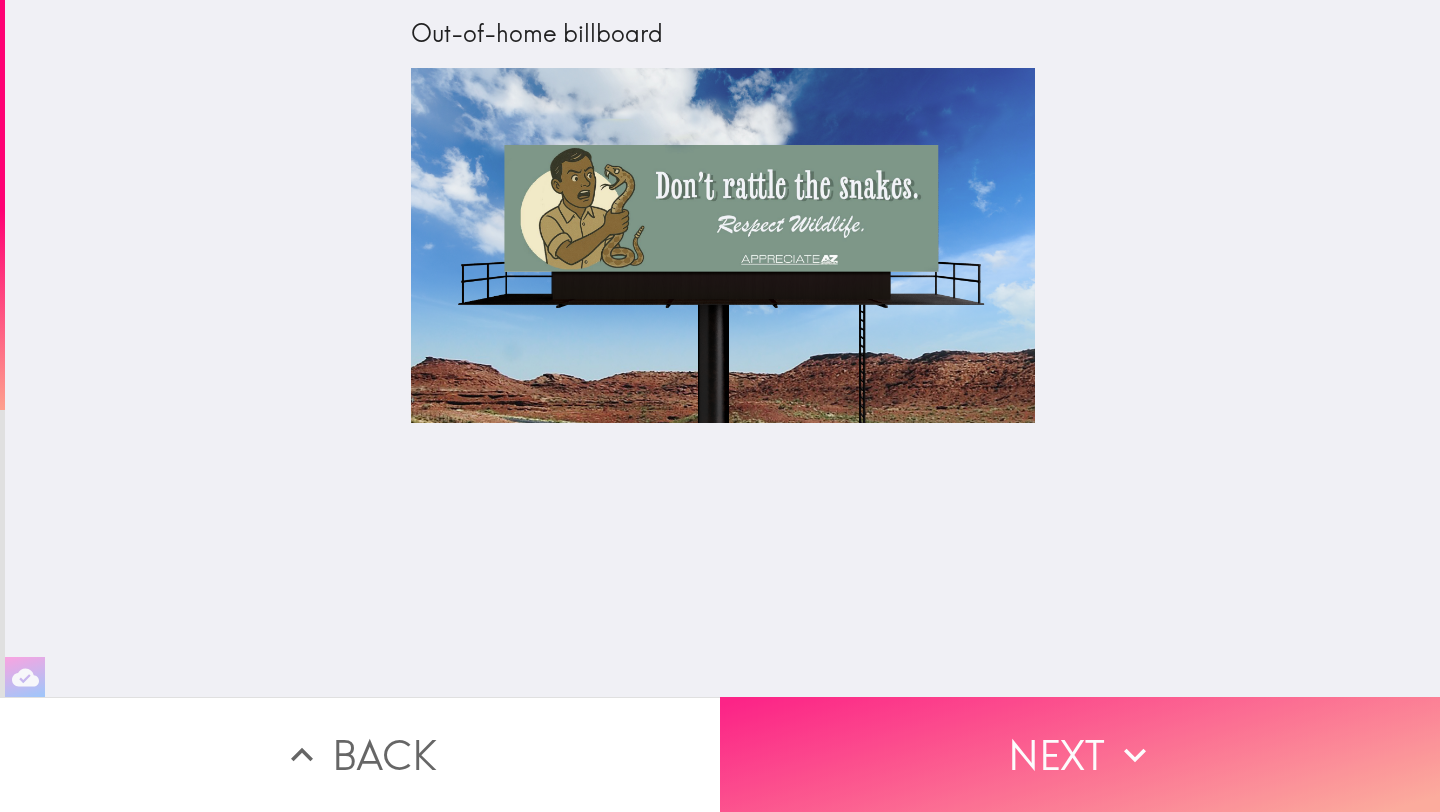 click on "Next" at bounding box center [1080, 754] 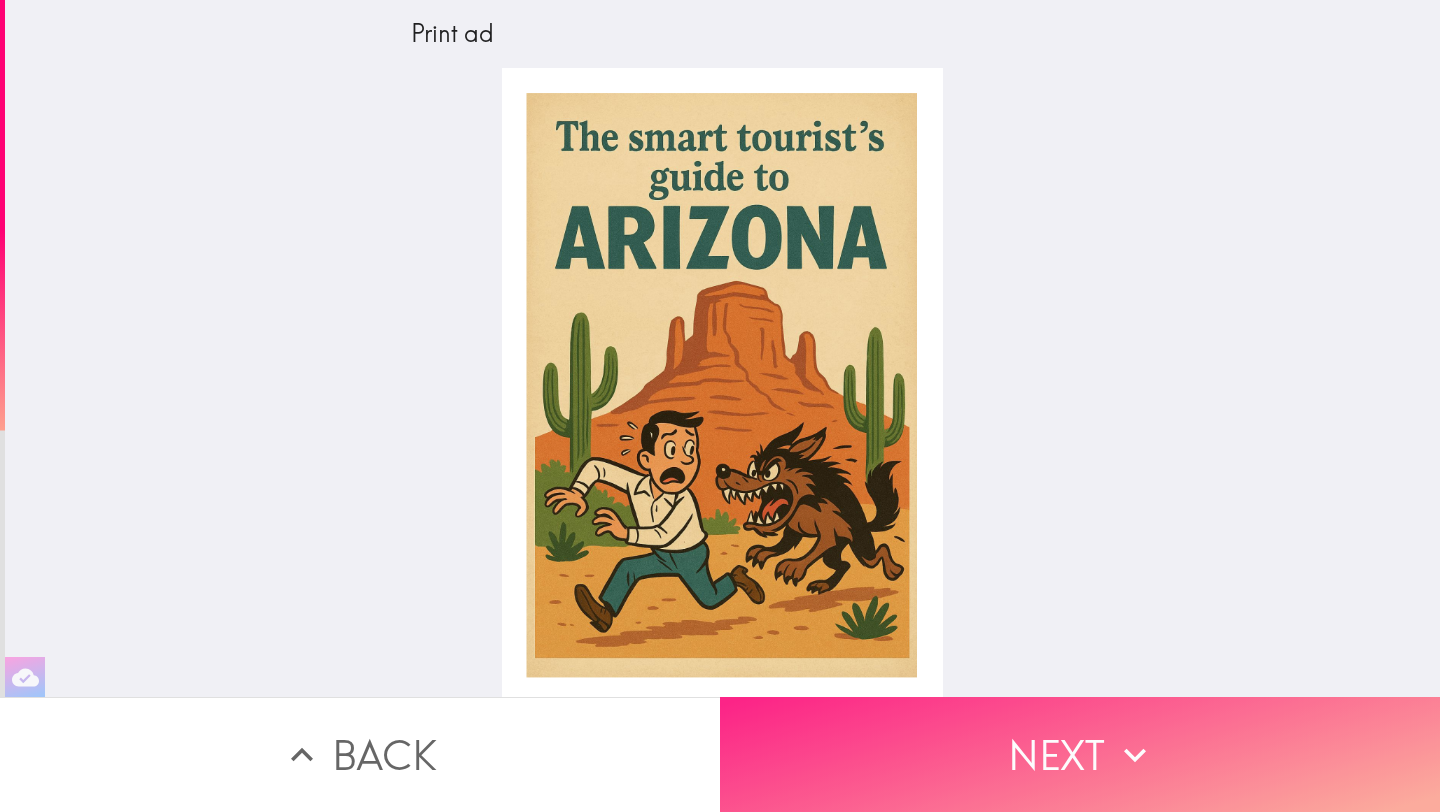 click on "Next" at bounding box center (1080, 754) 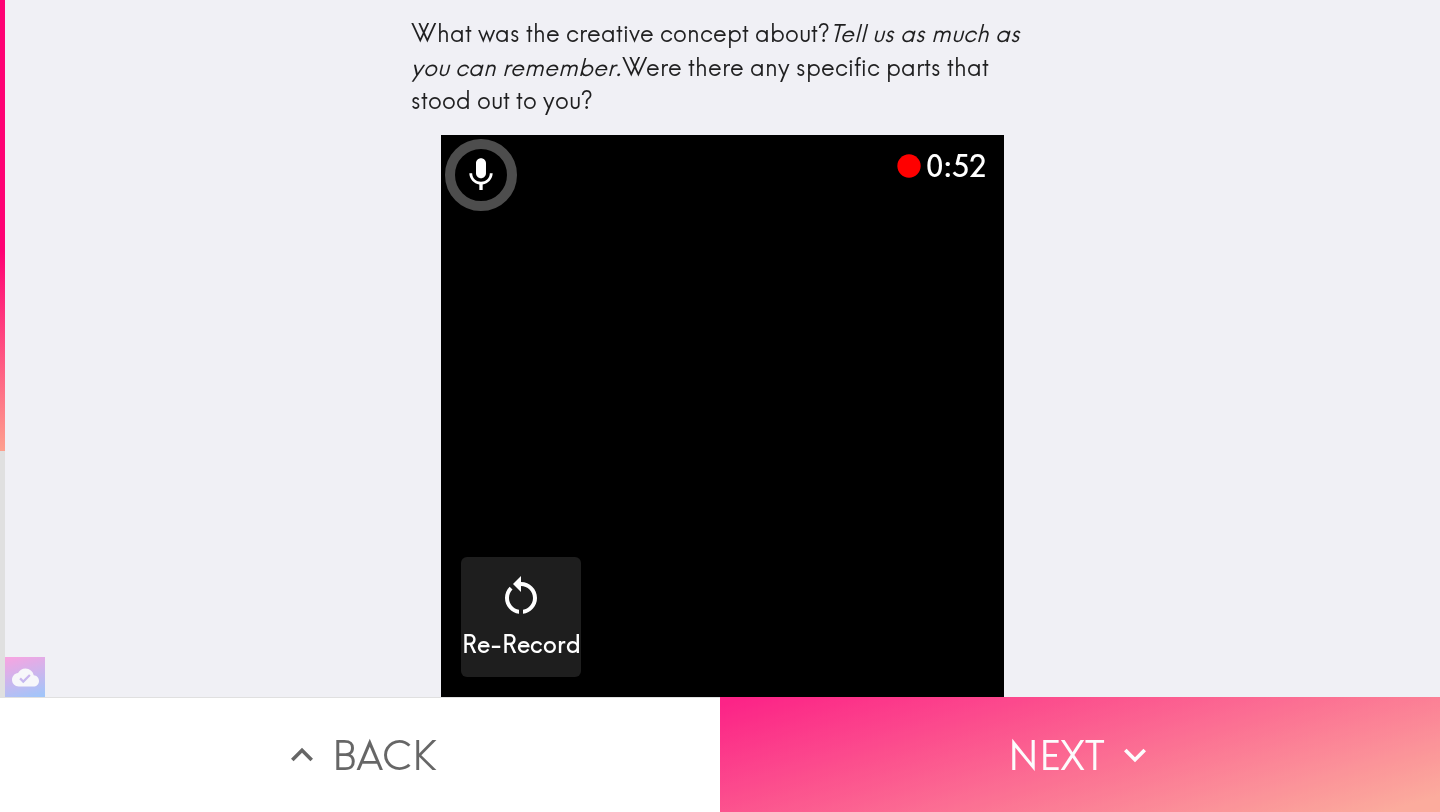 click on "Next" at bounding box center (1080, 754) 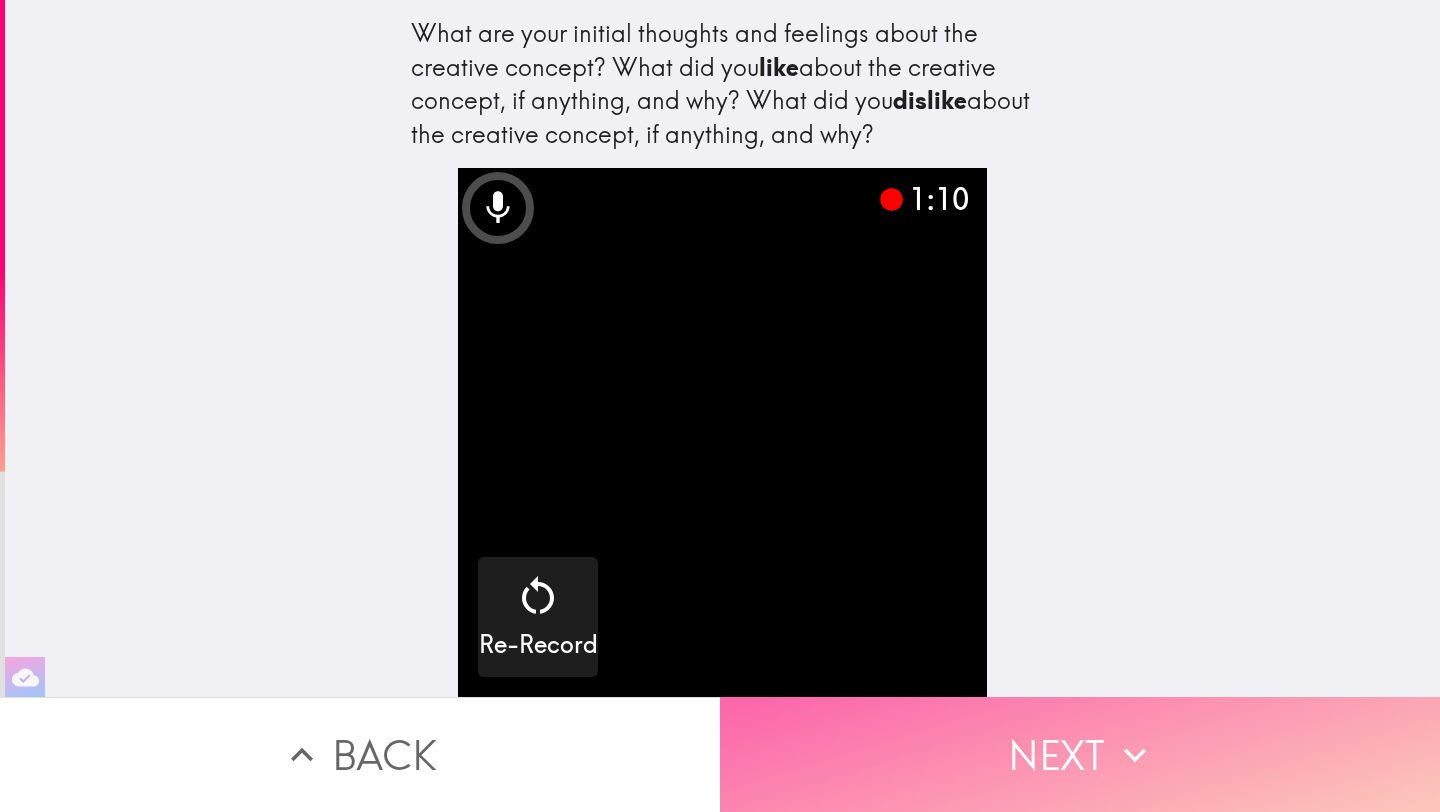 click on "Next" at bounding box center (1080, 754) 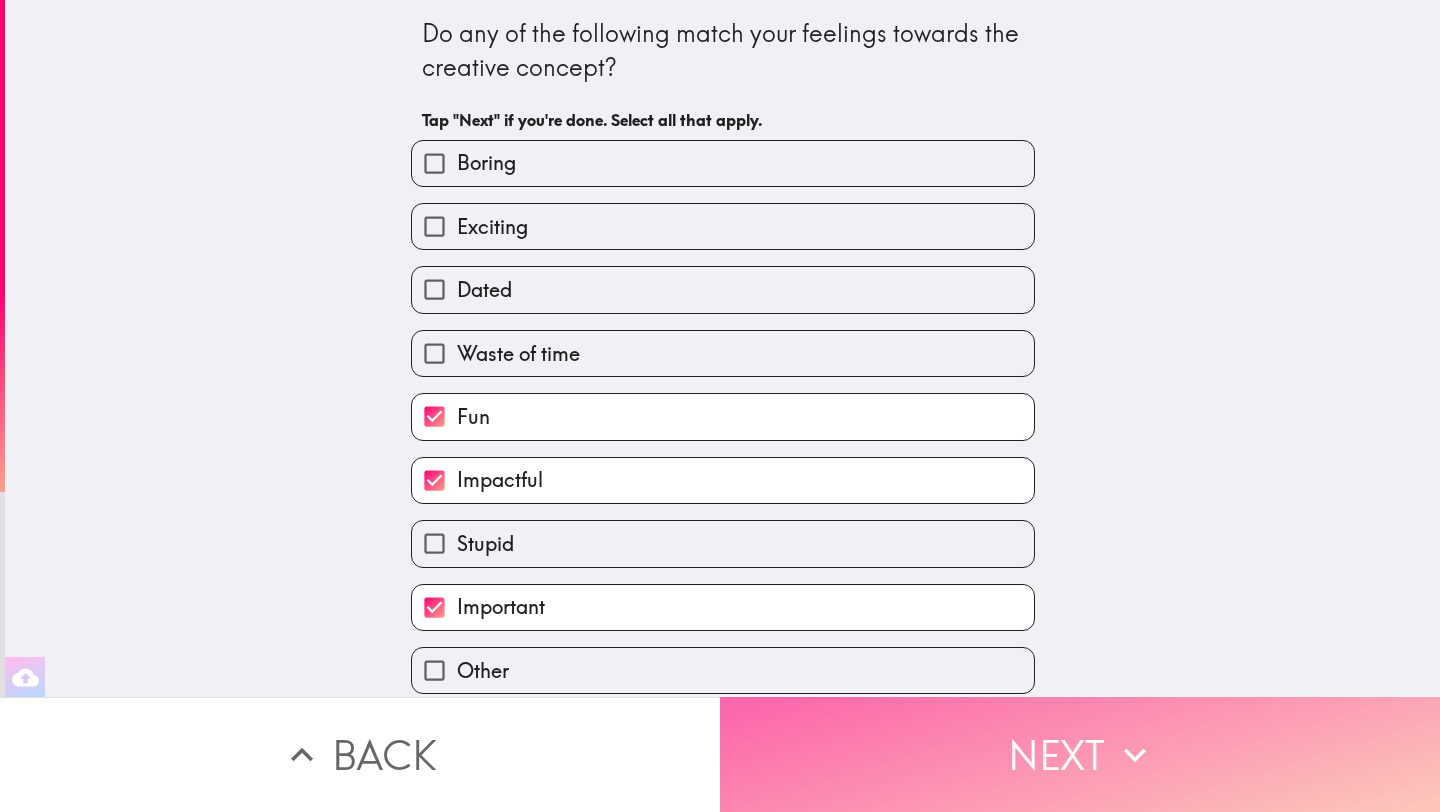 click on "Next" at bounding box center [1080, 754] 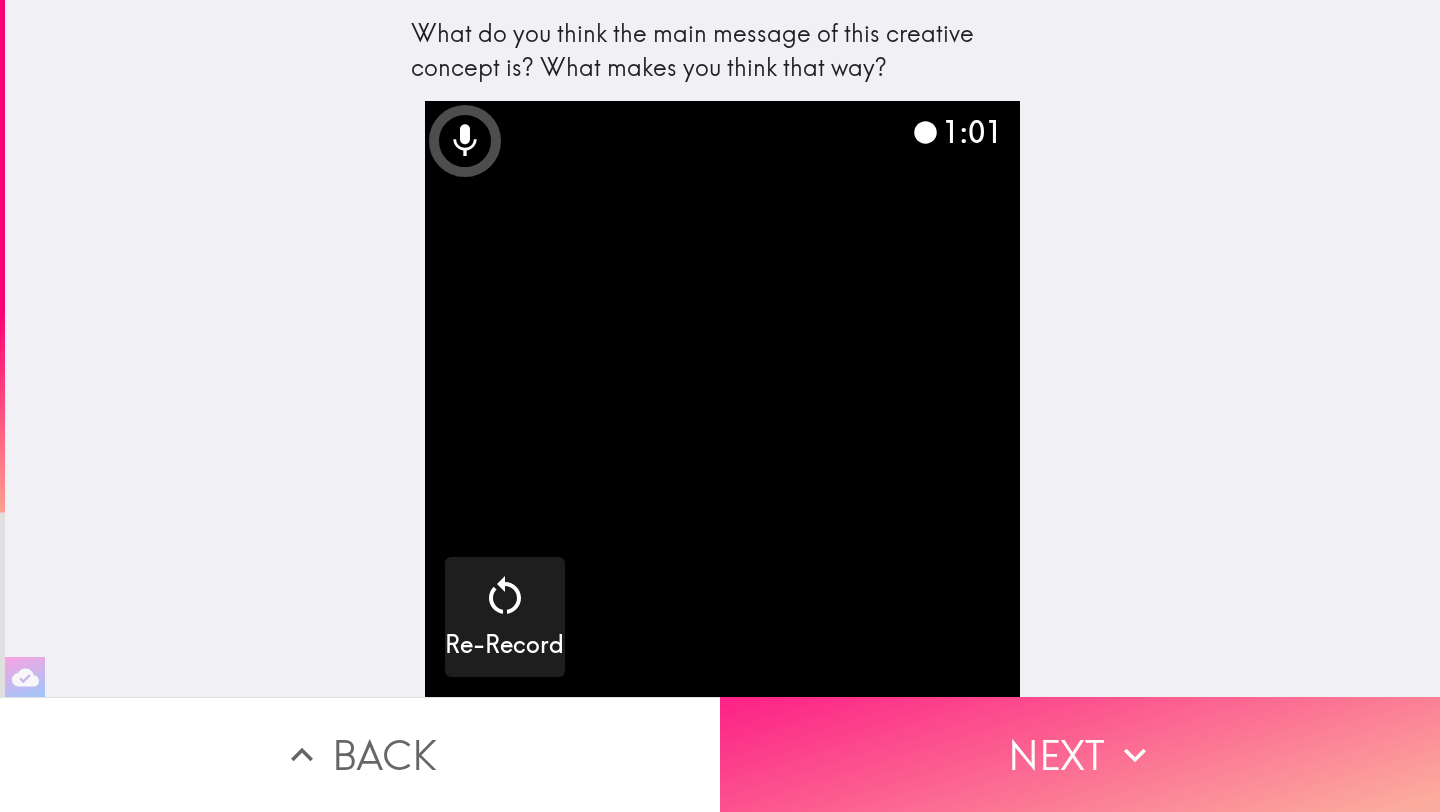 click on "Next" at bounding box center [1080, 754] 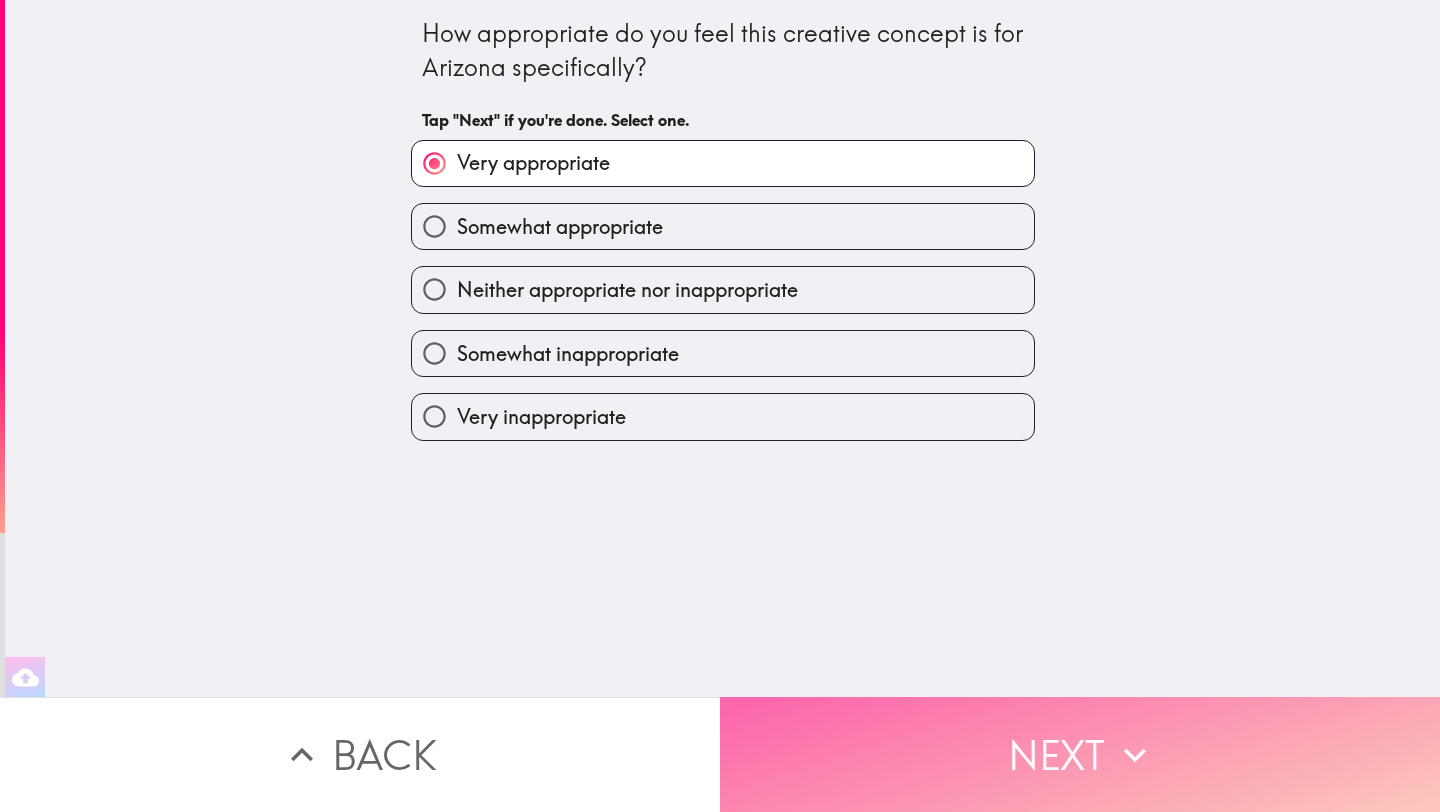click on "Next" at bounding box center (1080, 754) 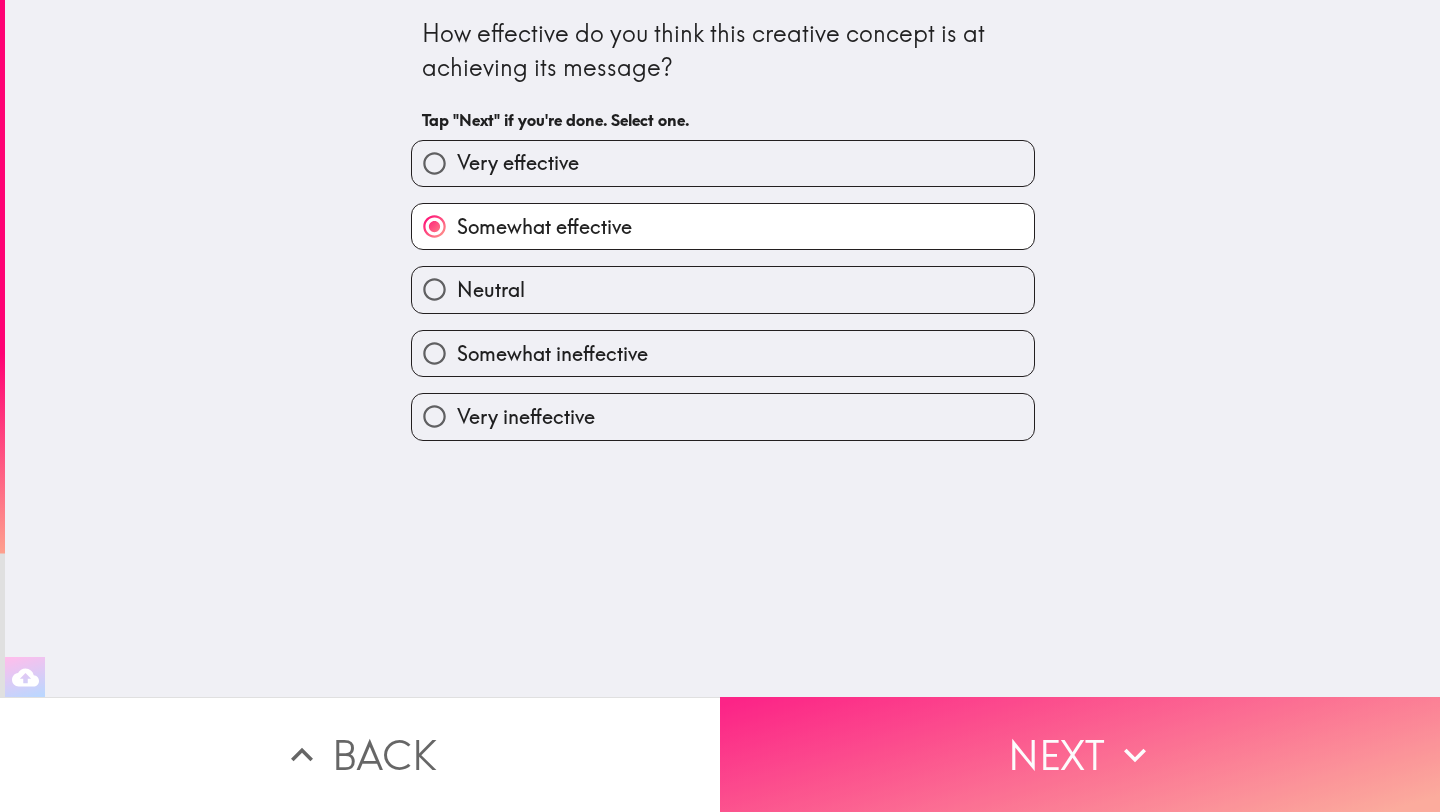 click on "Next" at bounding box center (1080, 754) 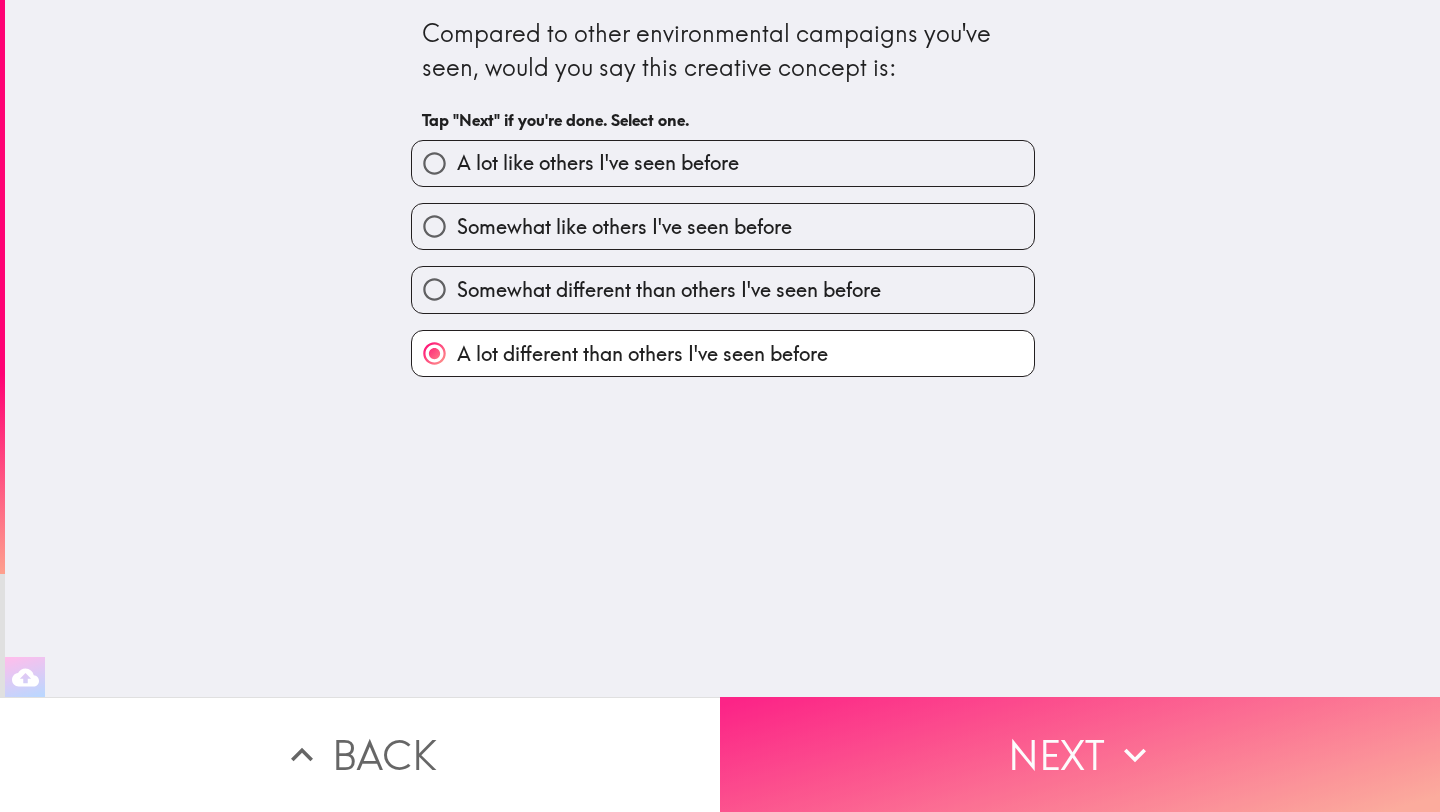 click on "Next" at bounding box center [1080, 754] 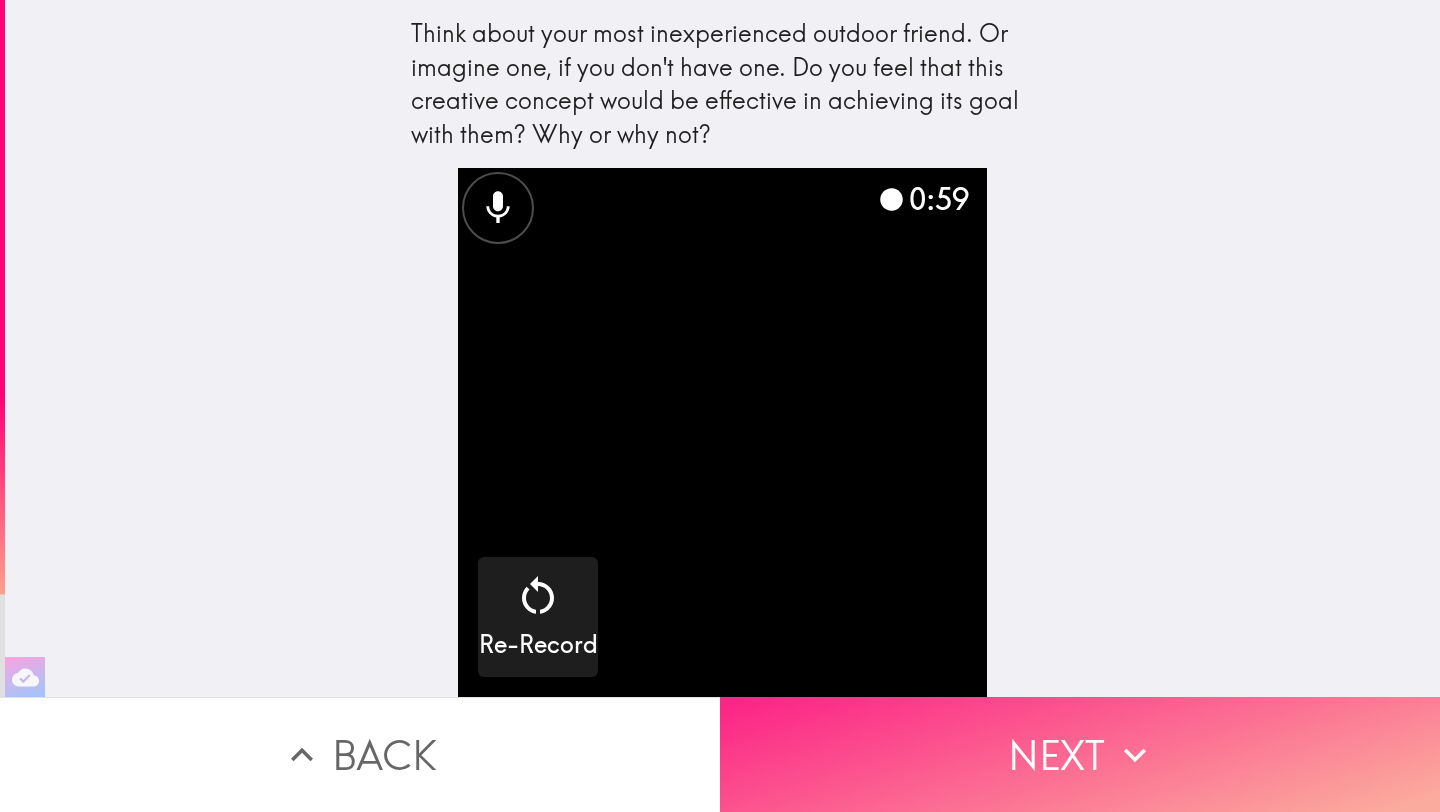 click on "Next" at bounding box center [1080, 754] 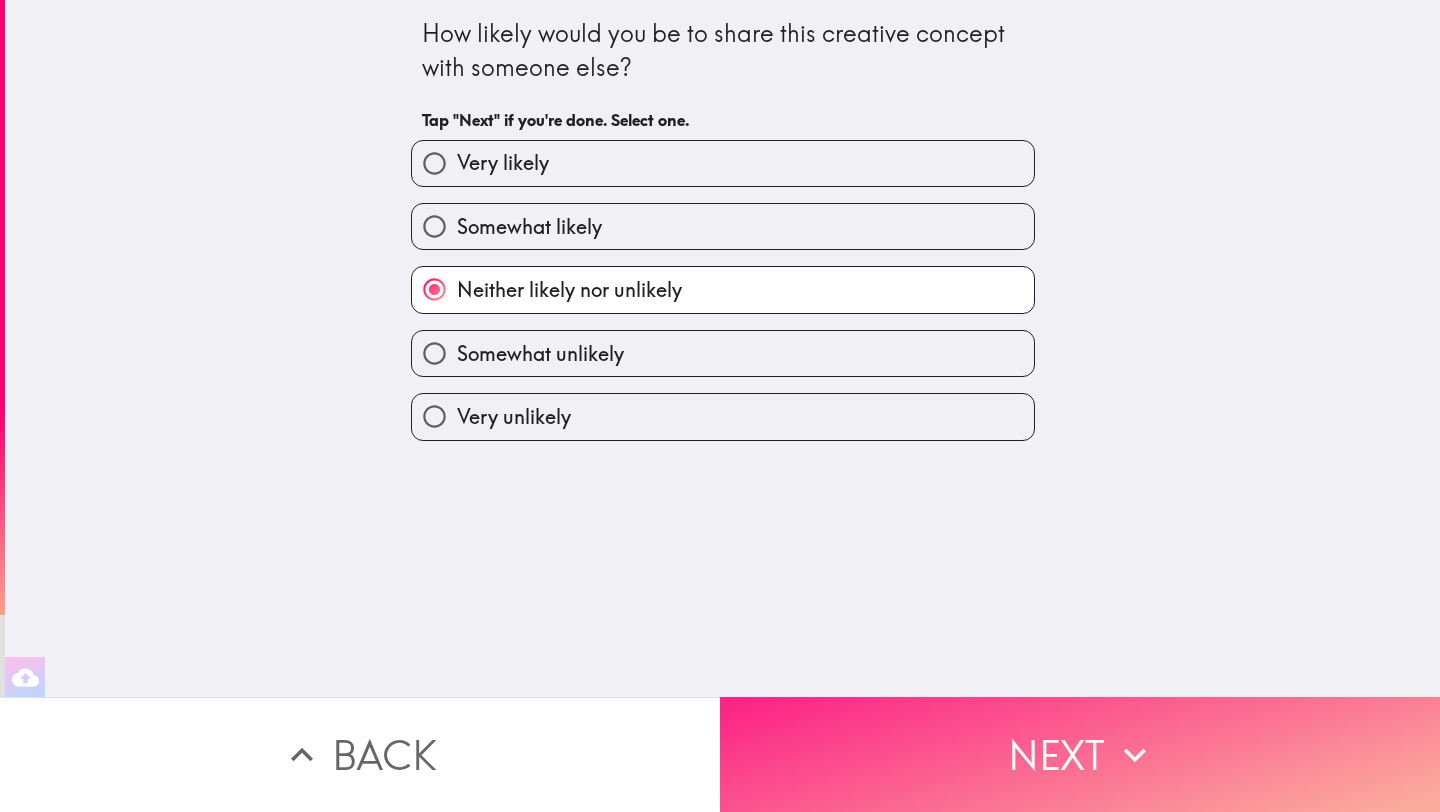 click on "Next" at bounding box center (1080, 754) 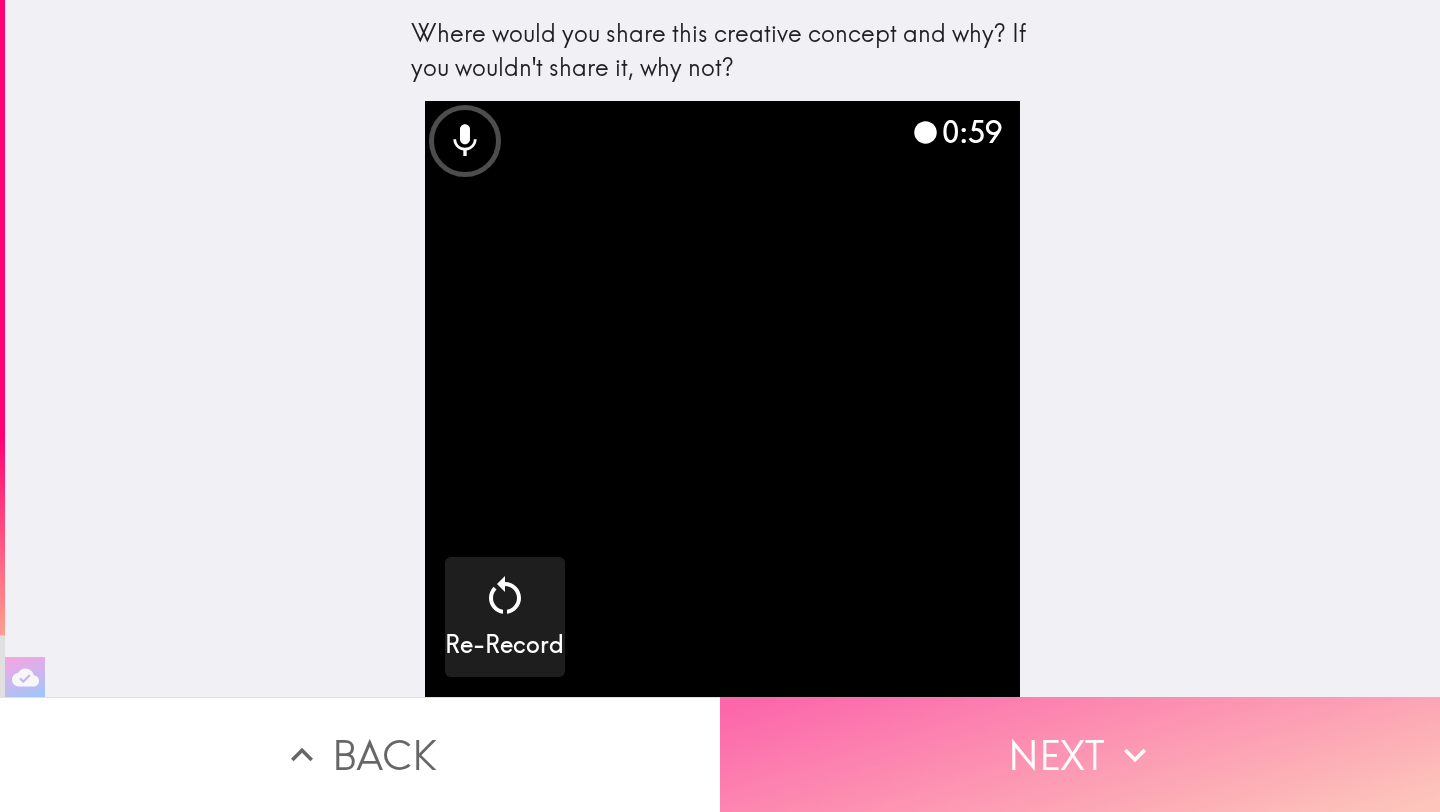 click on "Next" at bounding box center (1080, 754) 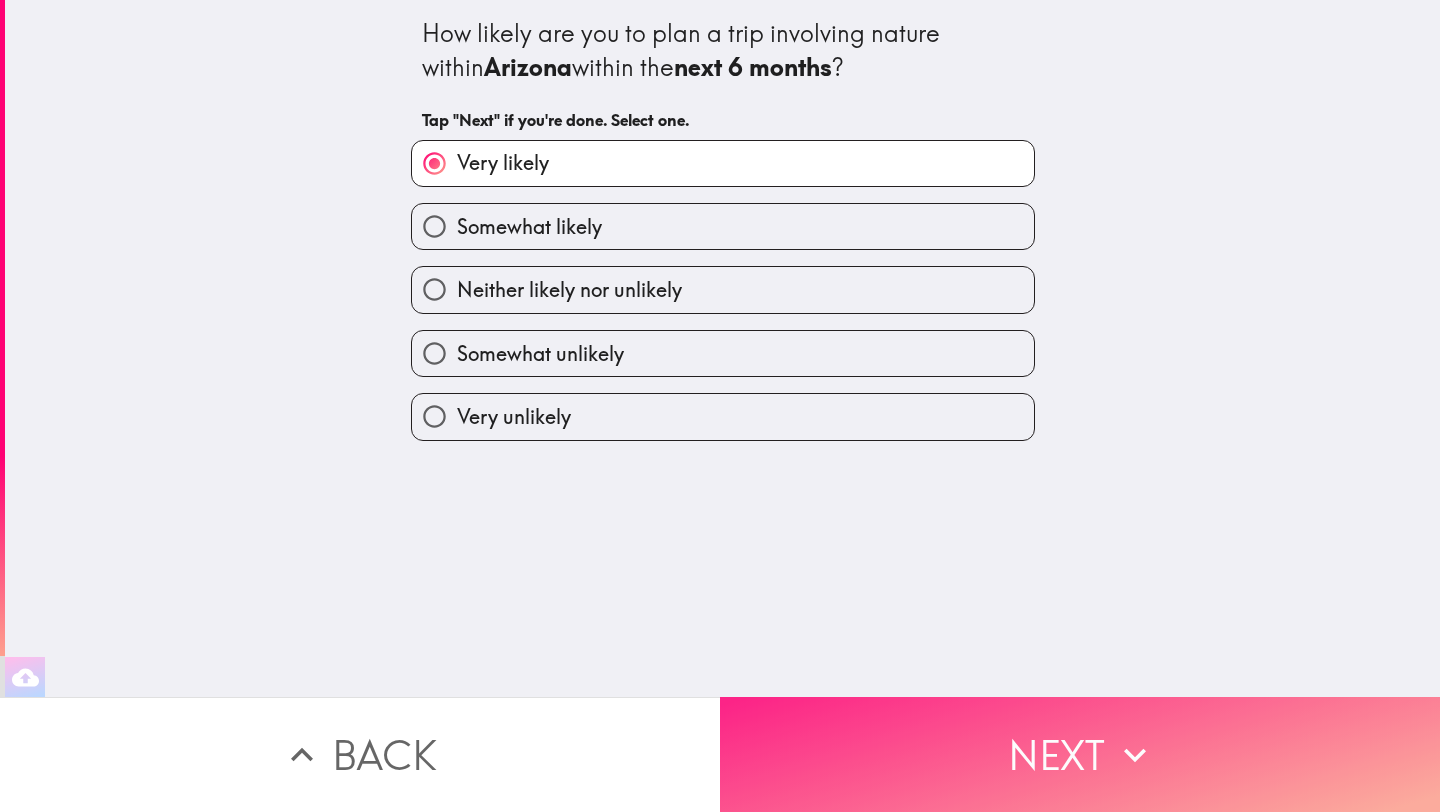 click on "Next" at bounding box center [1080, 754] 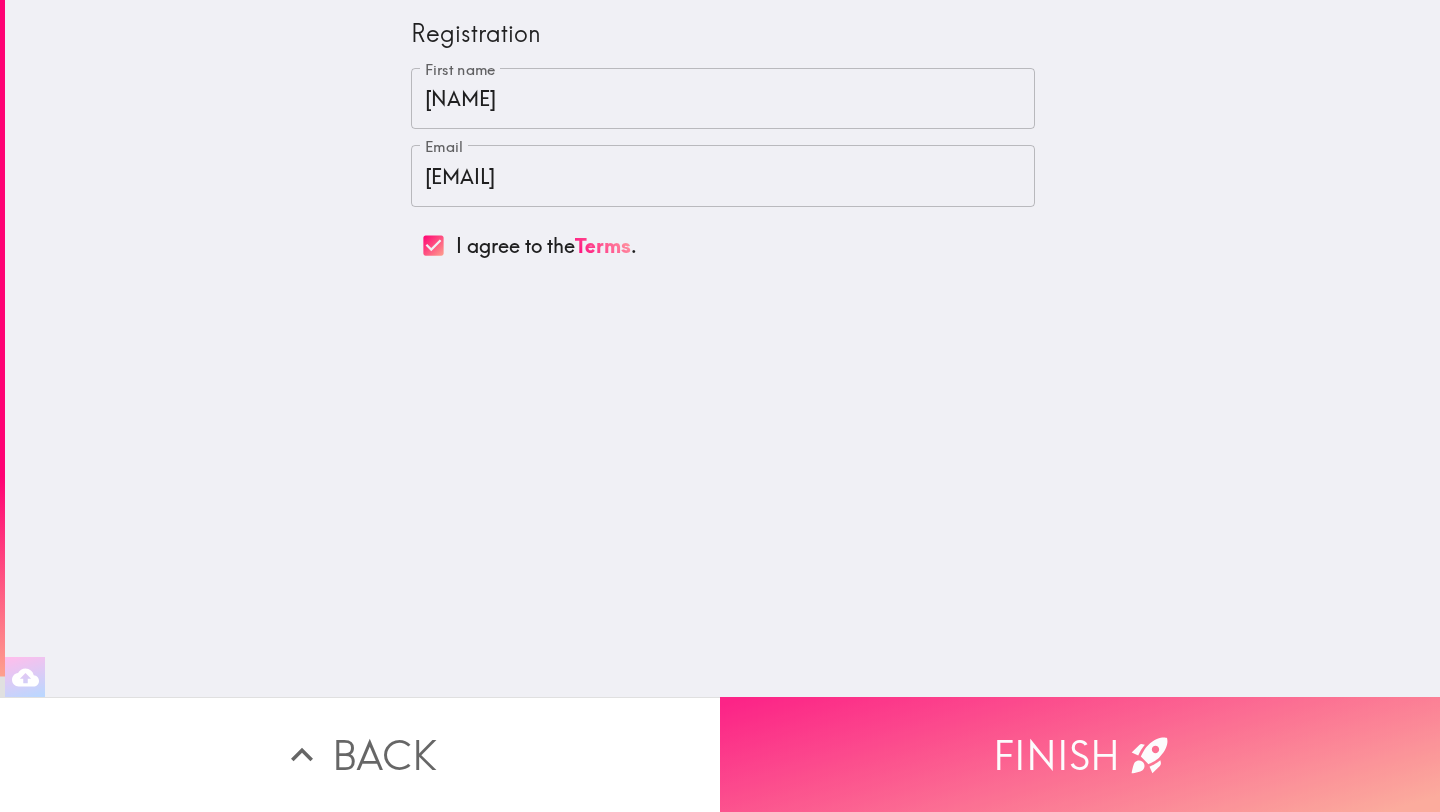 click on "Finish" at bounding box center (1080, 754) 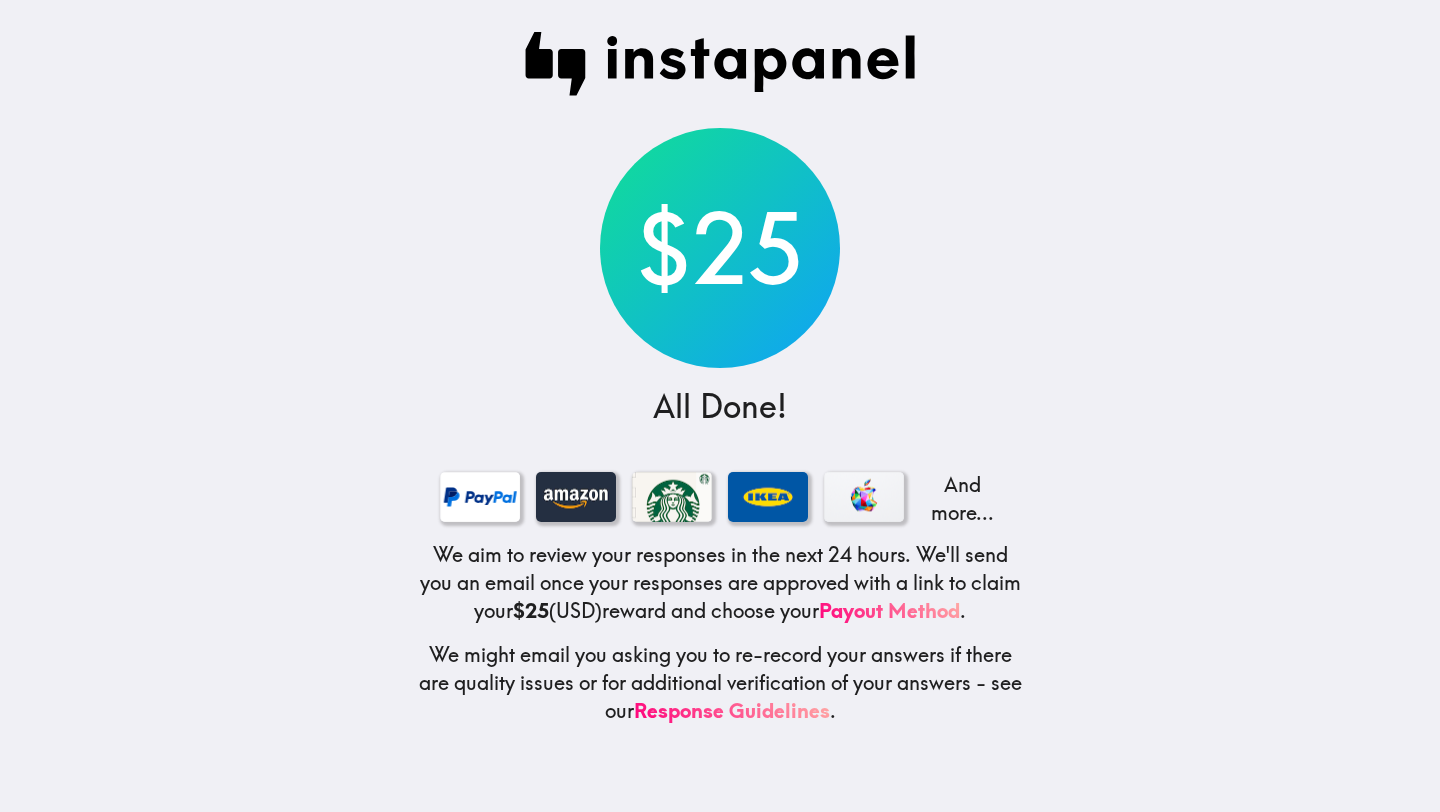 scroll, scrollTop: 0, scrollLeft: 0, axis: both 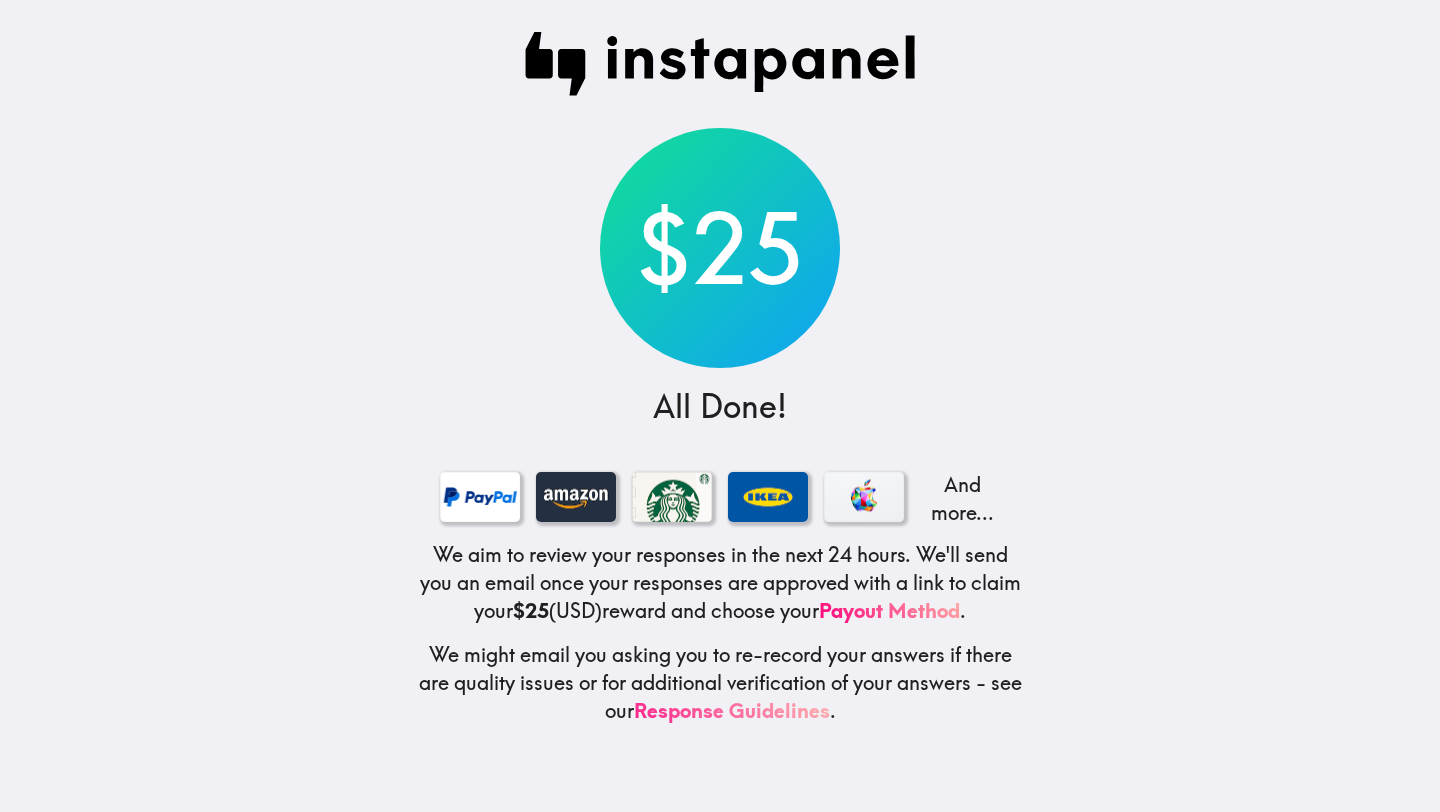 click on "Response Guidelines" at bounding box center (732, 710) 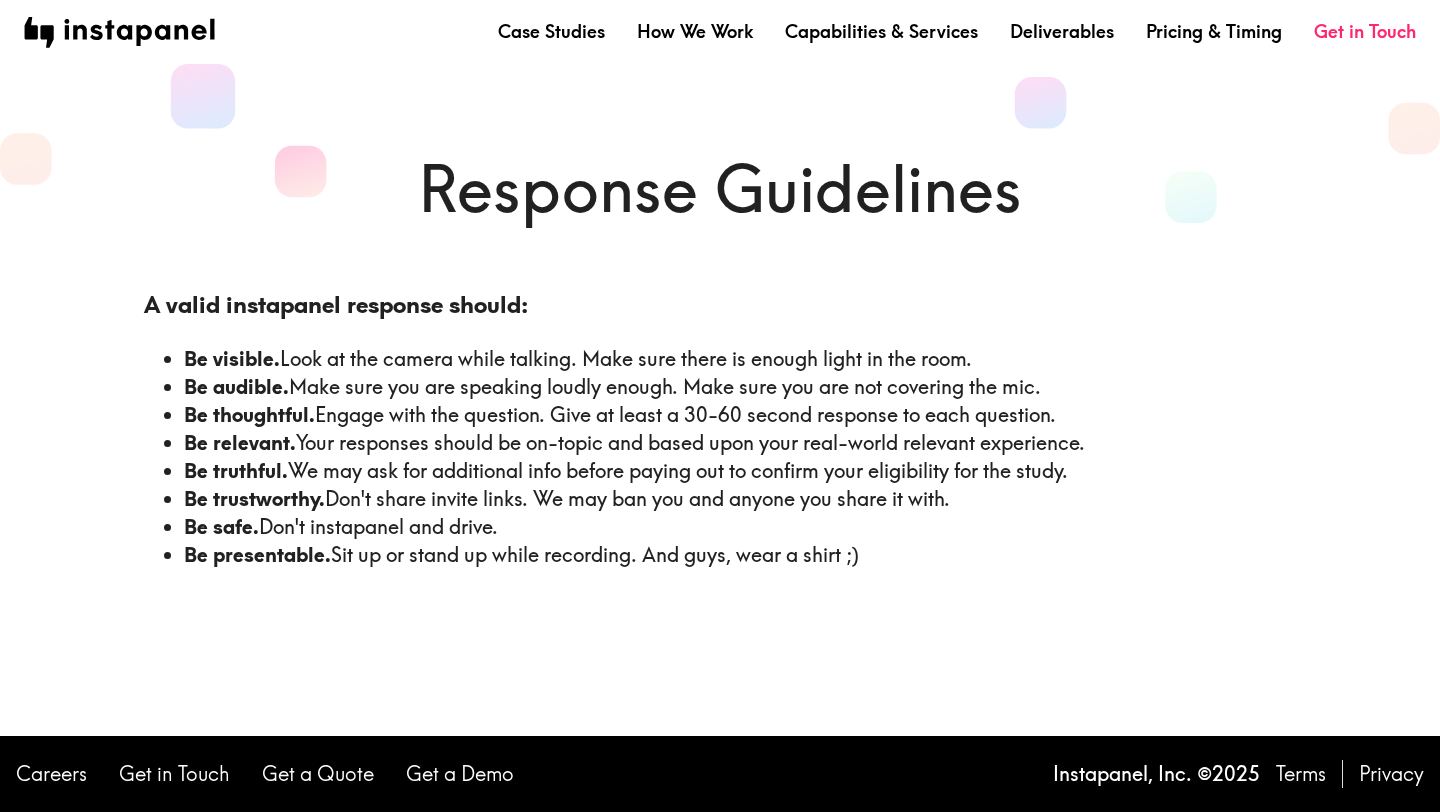 scroll, scrollTop: 0, scrollLeft: 0, axis: both 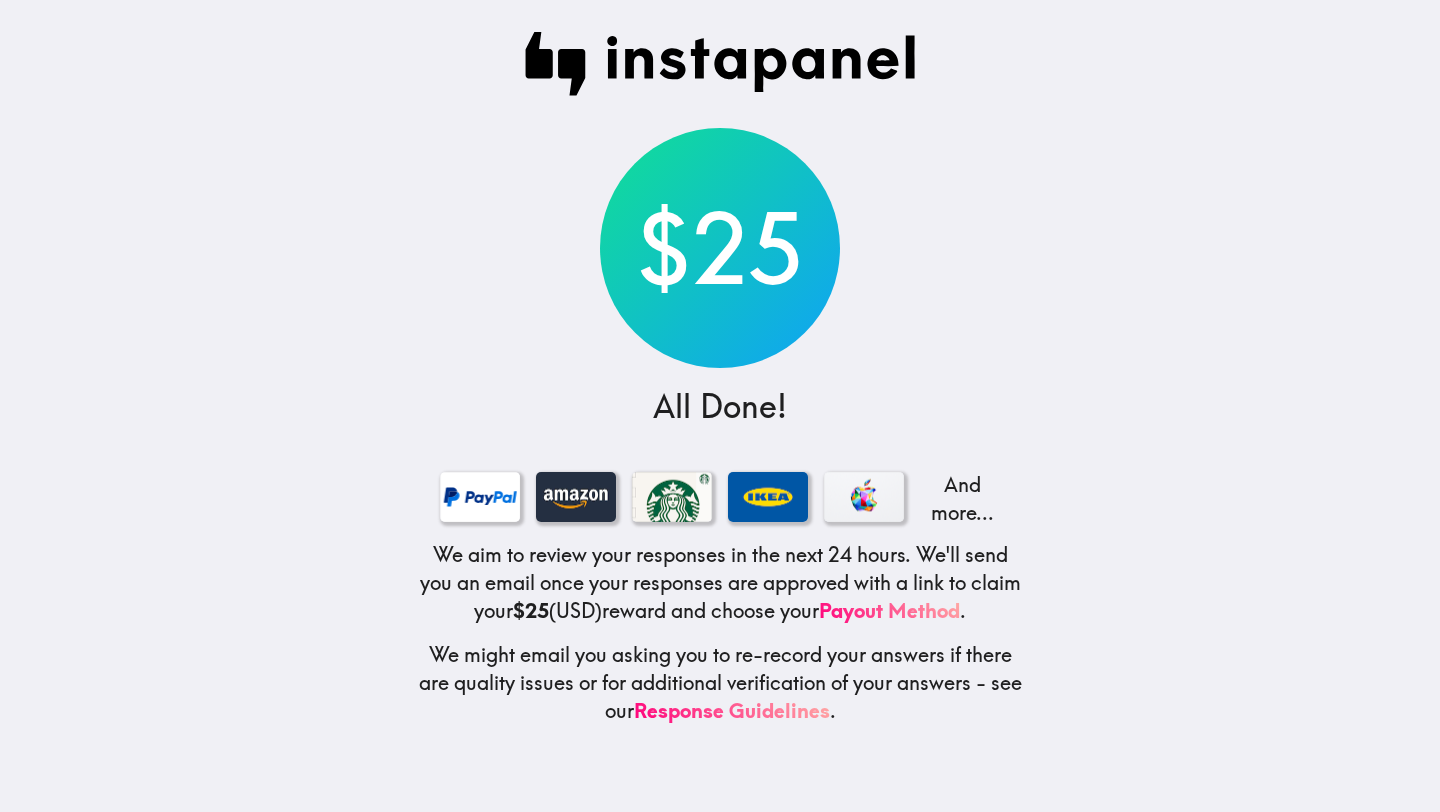click on "$25" at bounding box center (720, 248) 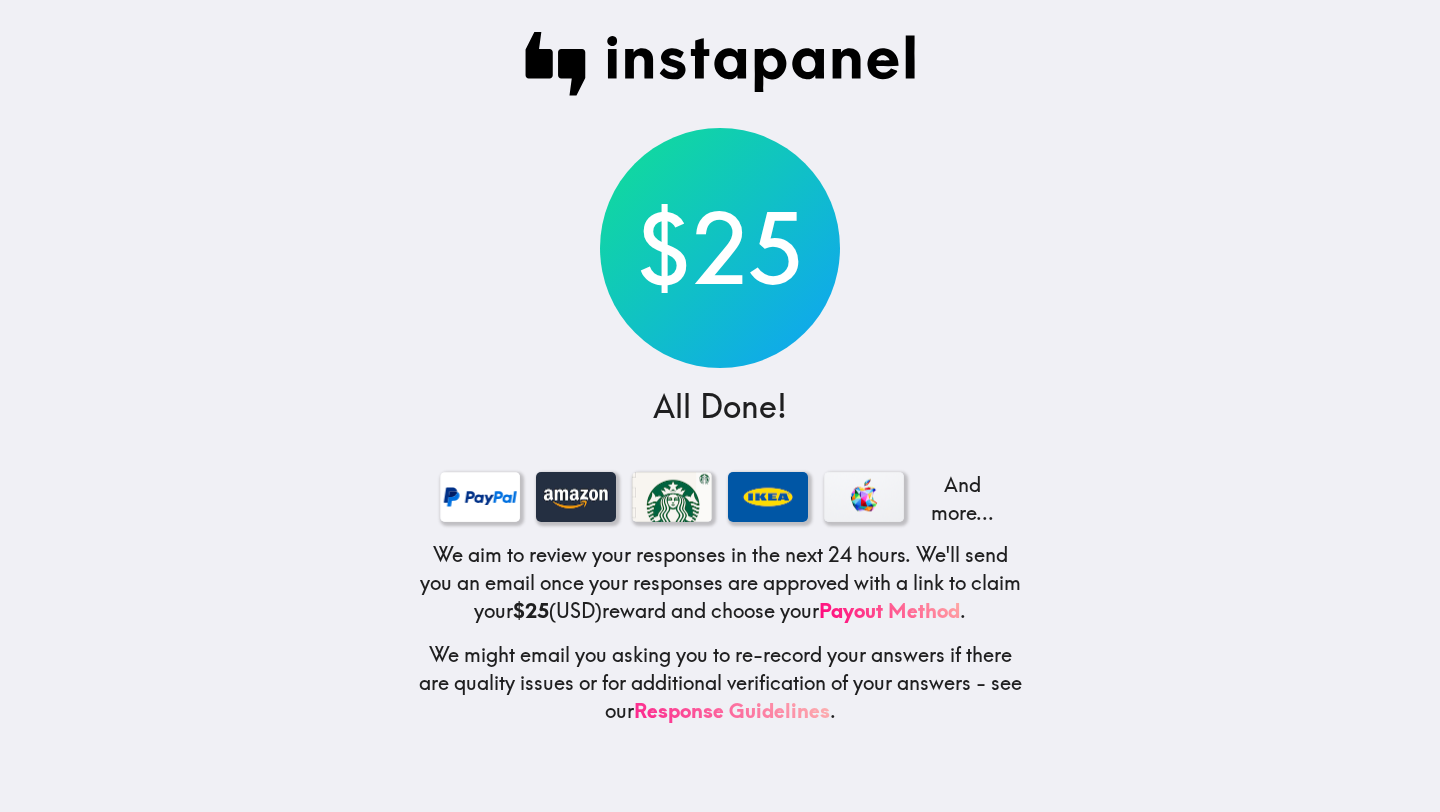 click on "Response Guidelines" at bounding box center [732, 710] 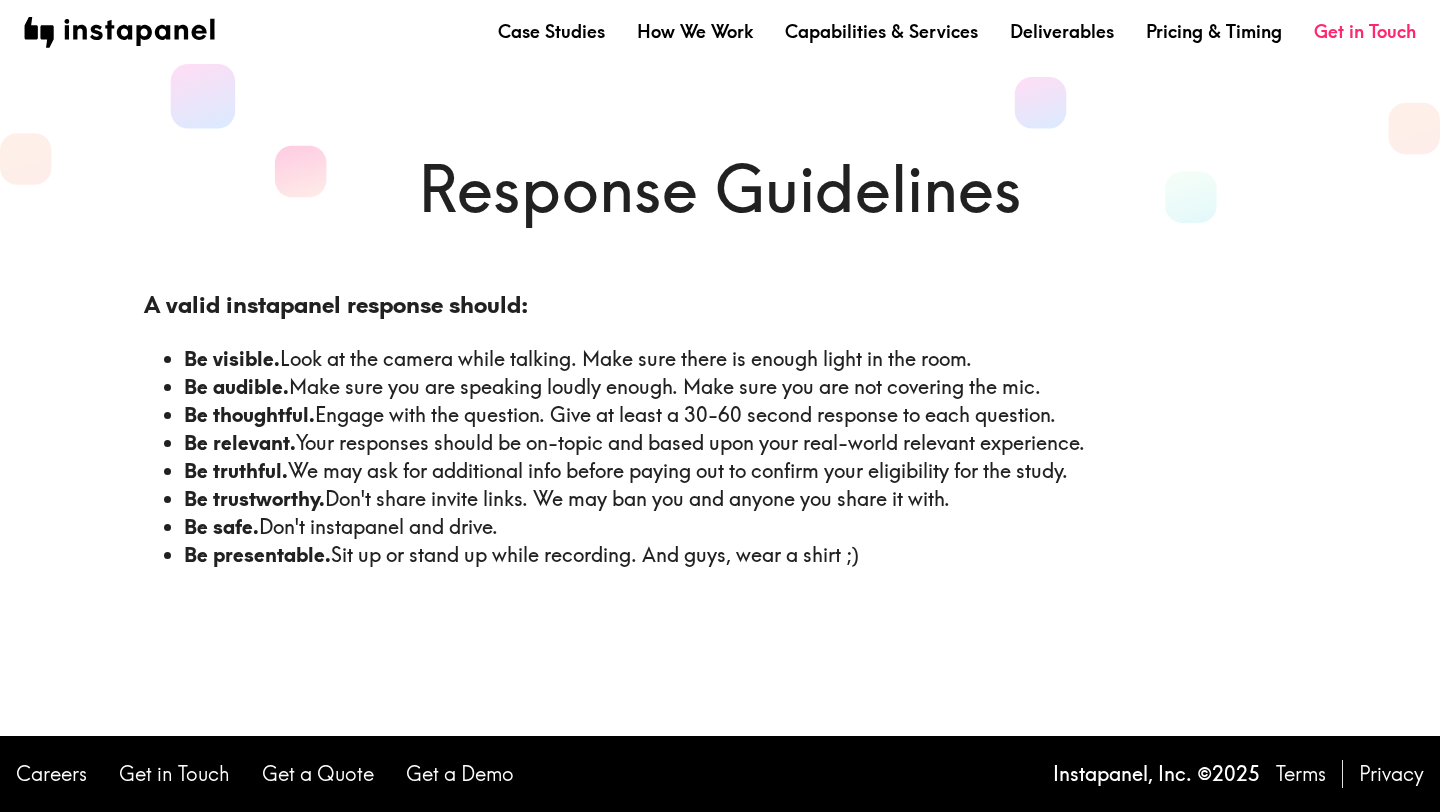 scroll, scrollTop: 0, scrollLeft: 0, axis: both 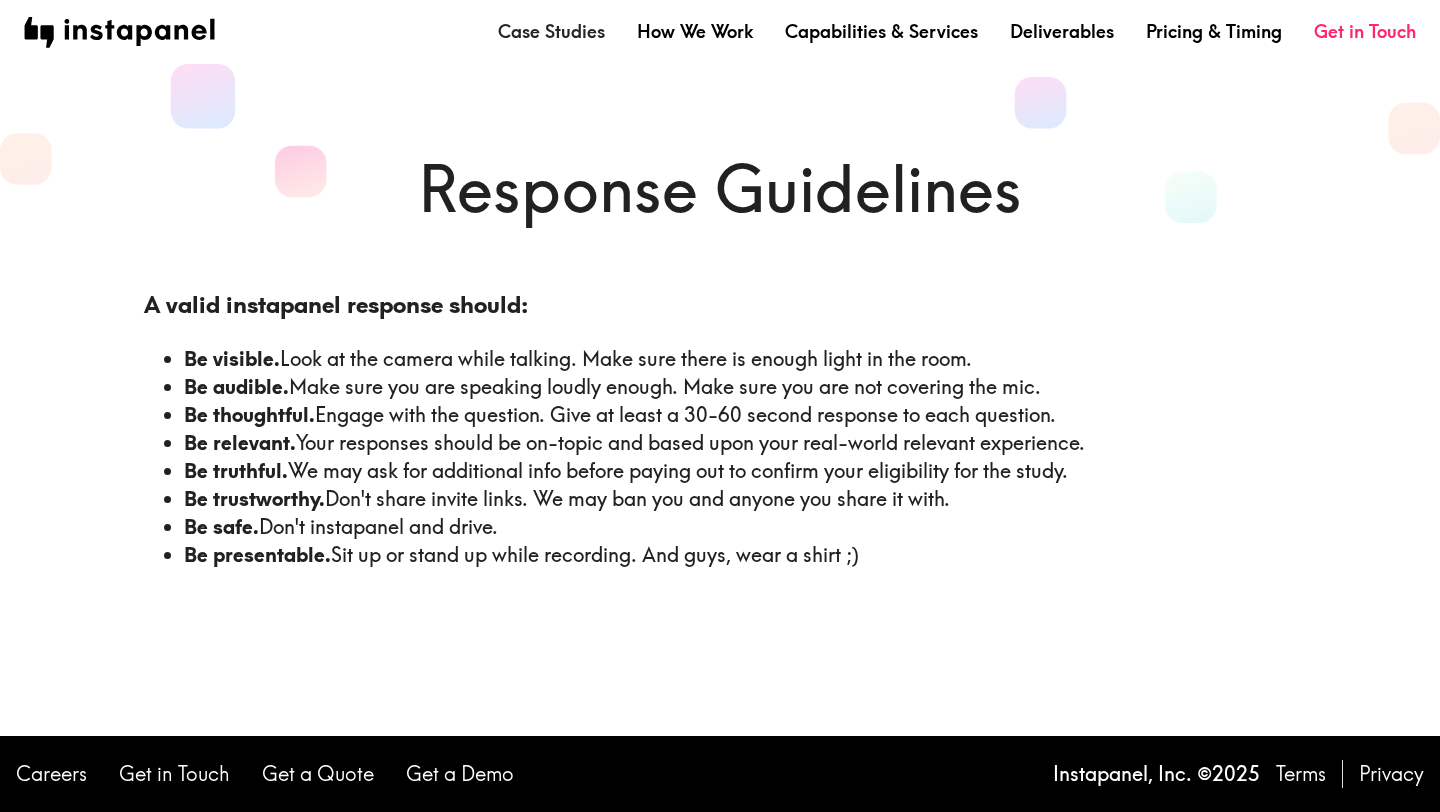 click on "Case Studies" at bounding box center (551, 31) 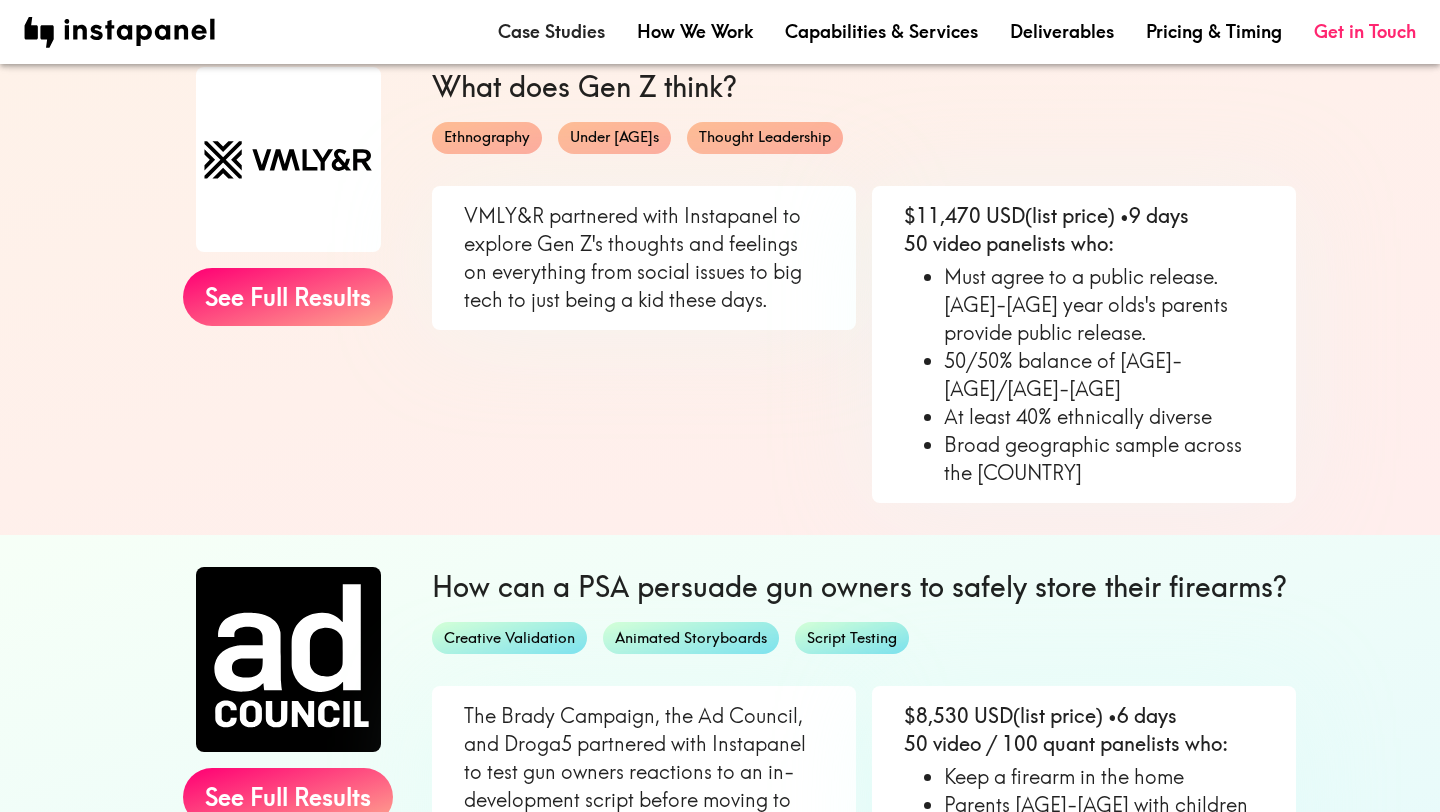 scroll, scrollTop: 267, scrollLeft: 0, axis: vertical 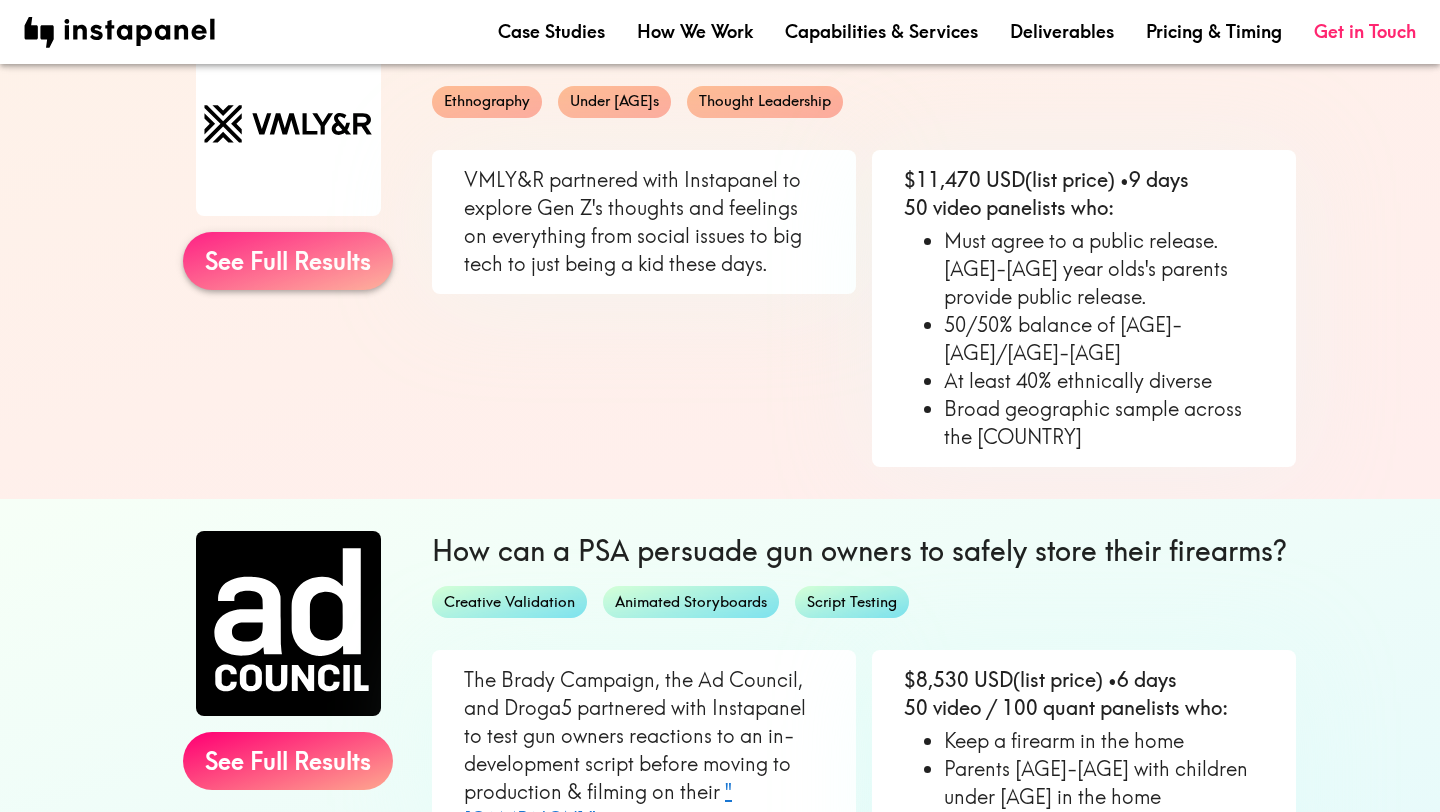 click on "See Full Results" at bounding box center (288, 261) 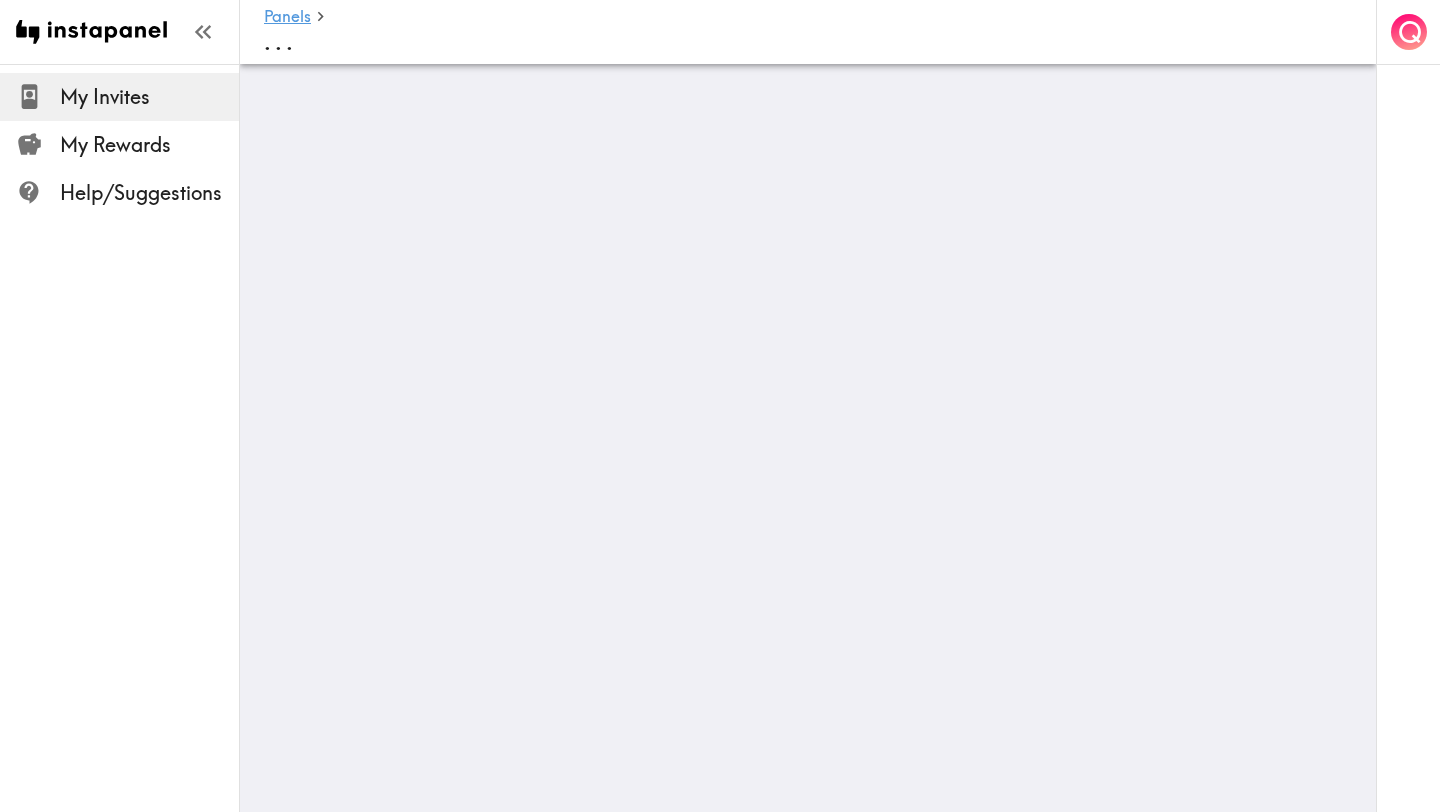 scroll, scrollTop: 0, scrollLeft: 0, axis: both 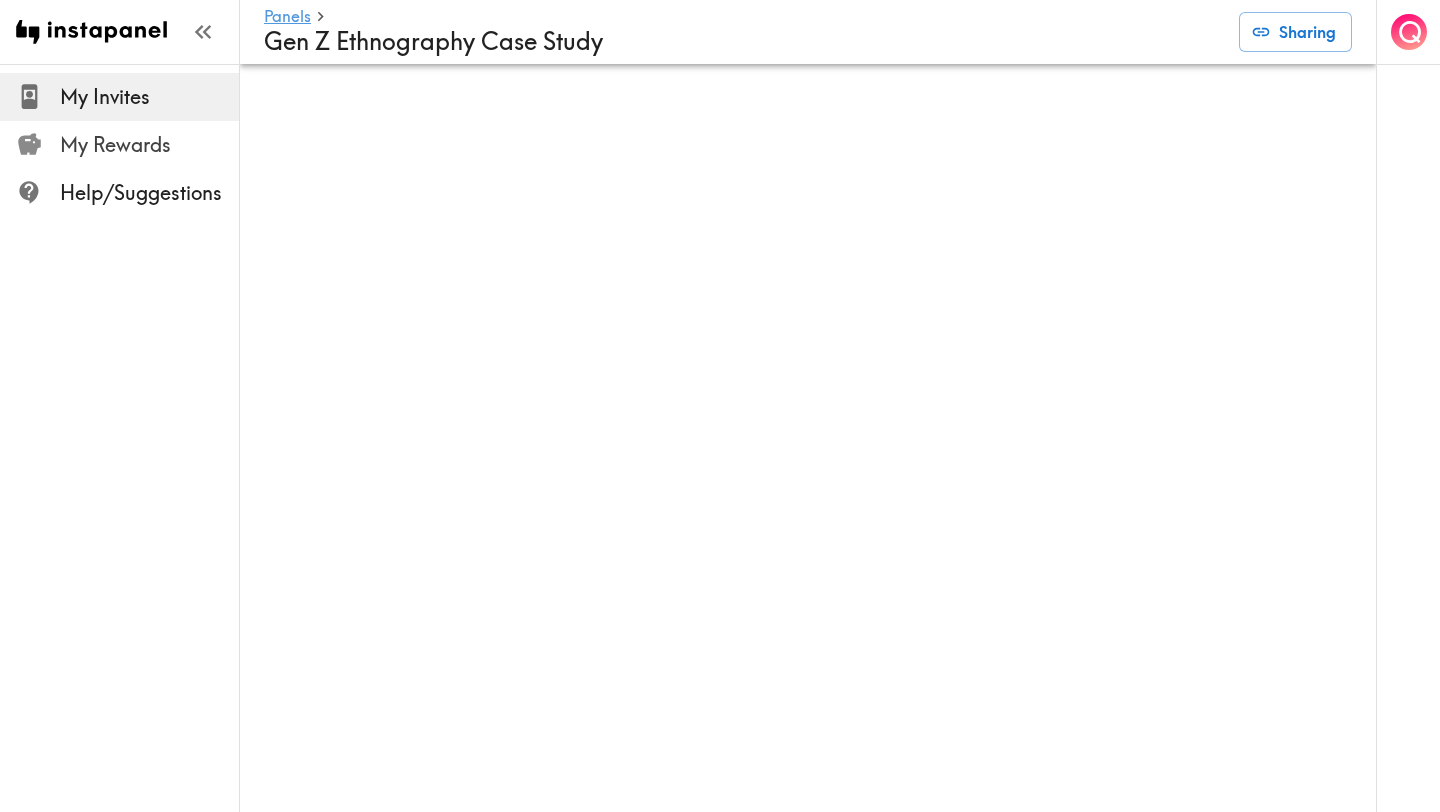click on "My Rewards" at bounding box center (149, 145) 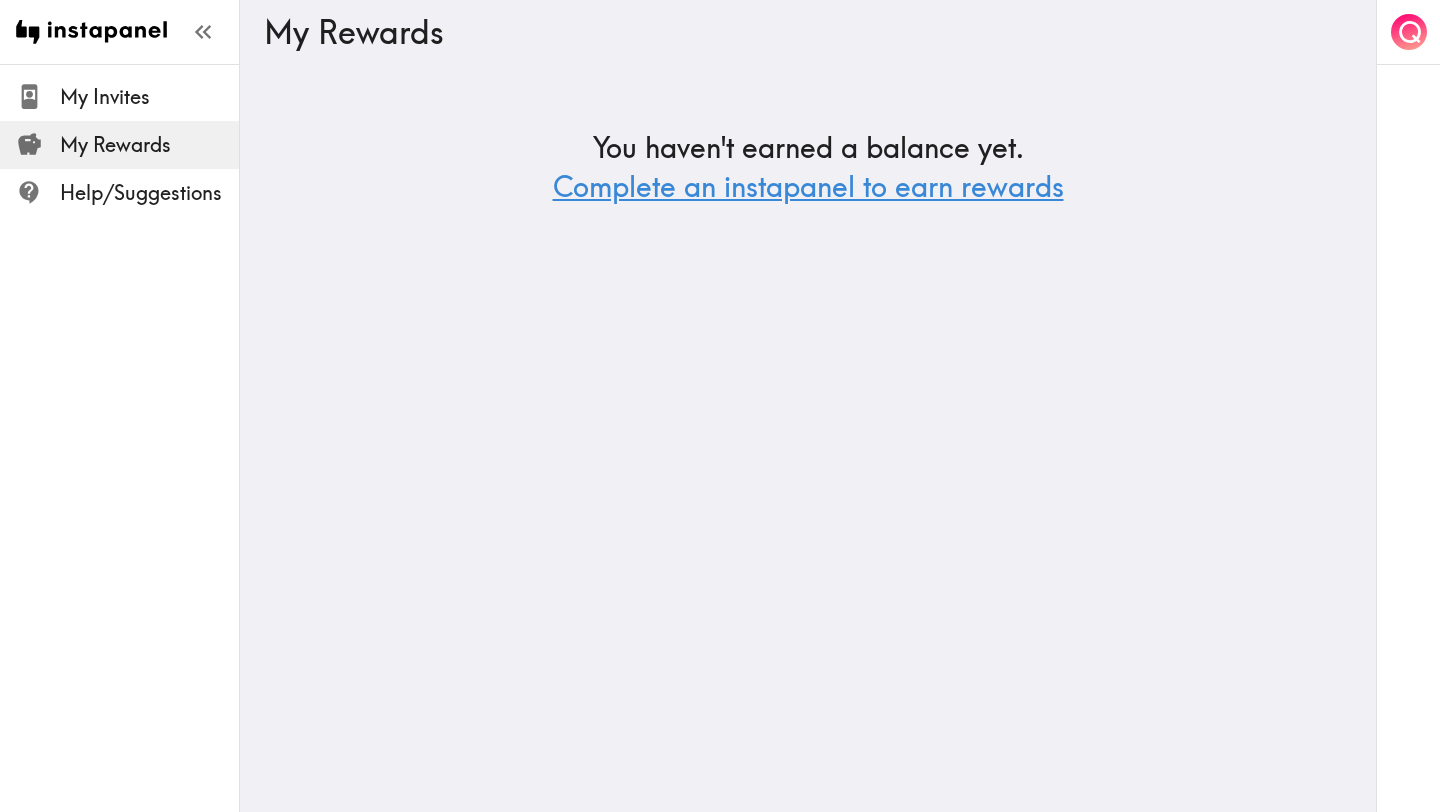 click on "Complete an instapanel to earn rewards" at bounding box center (808, 186) 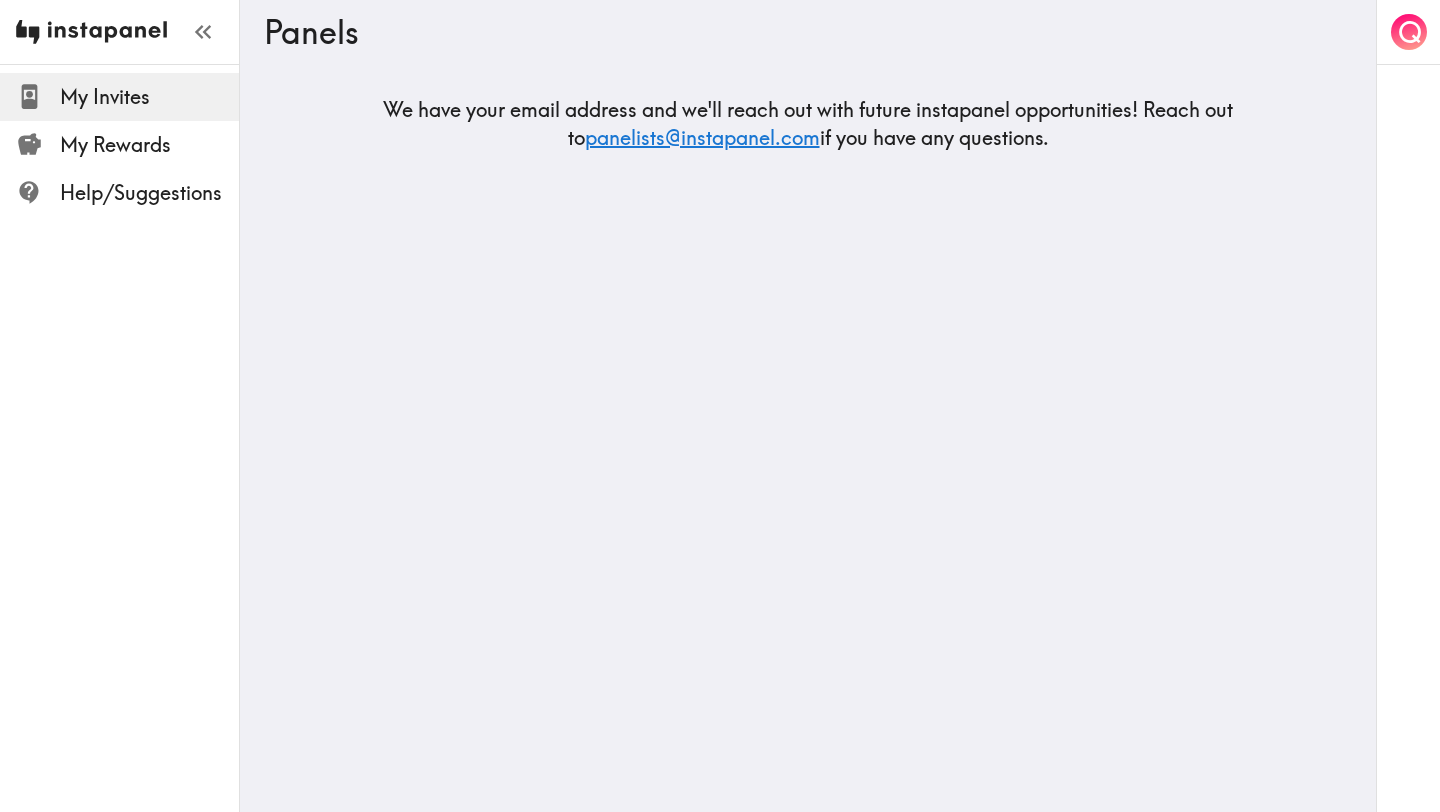 click at bounding box center (91, 32) 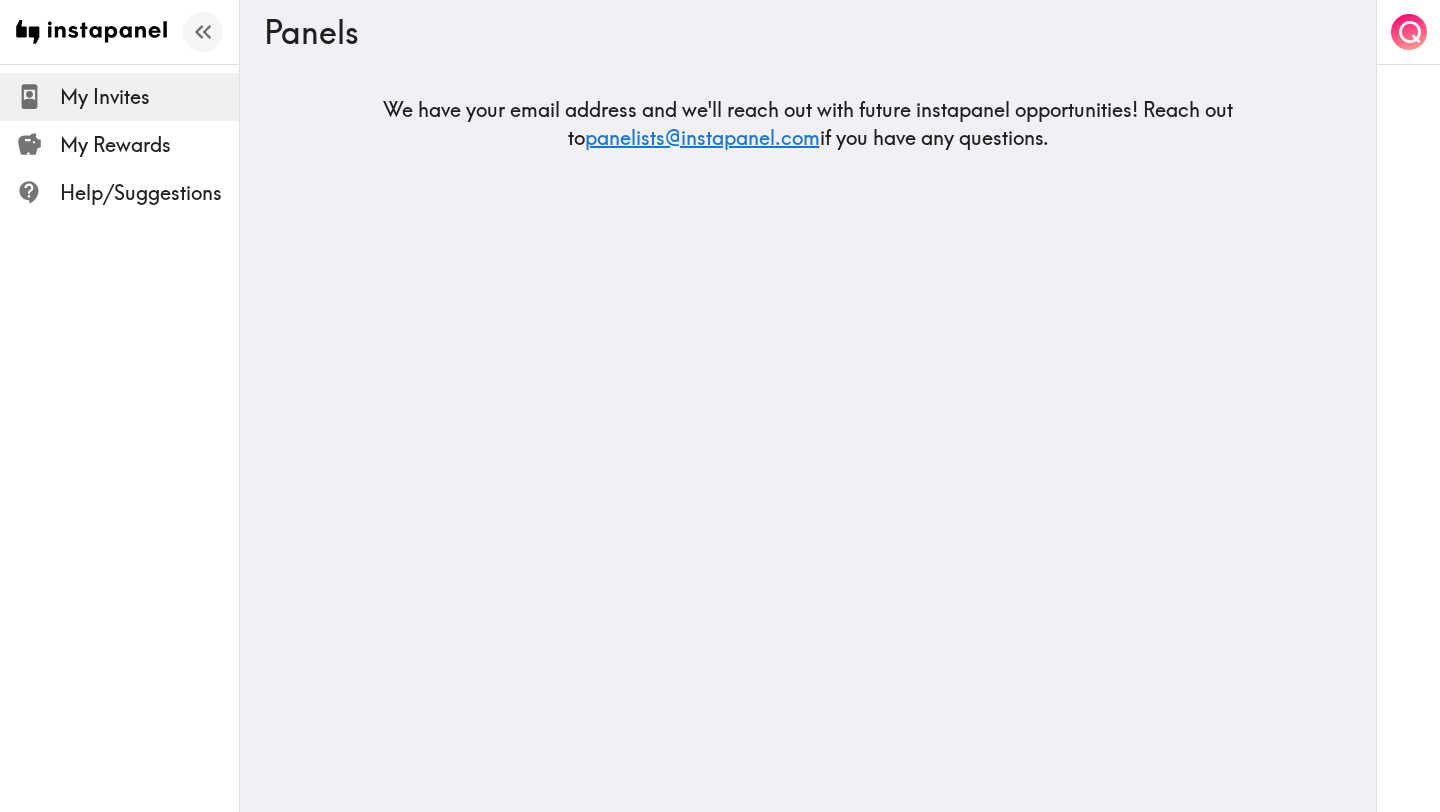 scroll, scrollTop: 0, scrollLeft: 0, axis: both 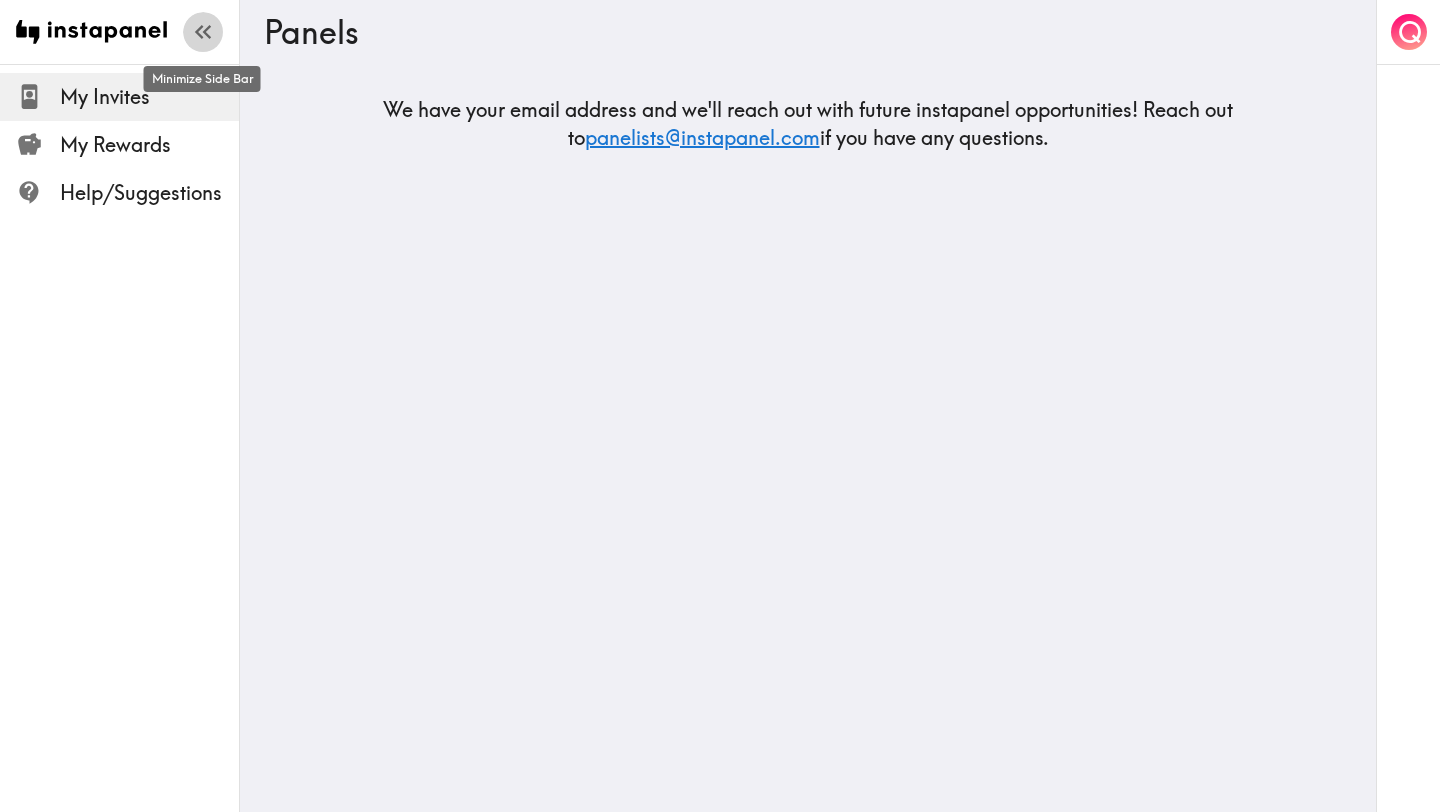 click at bounding box center (202, 31) 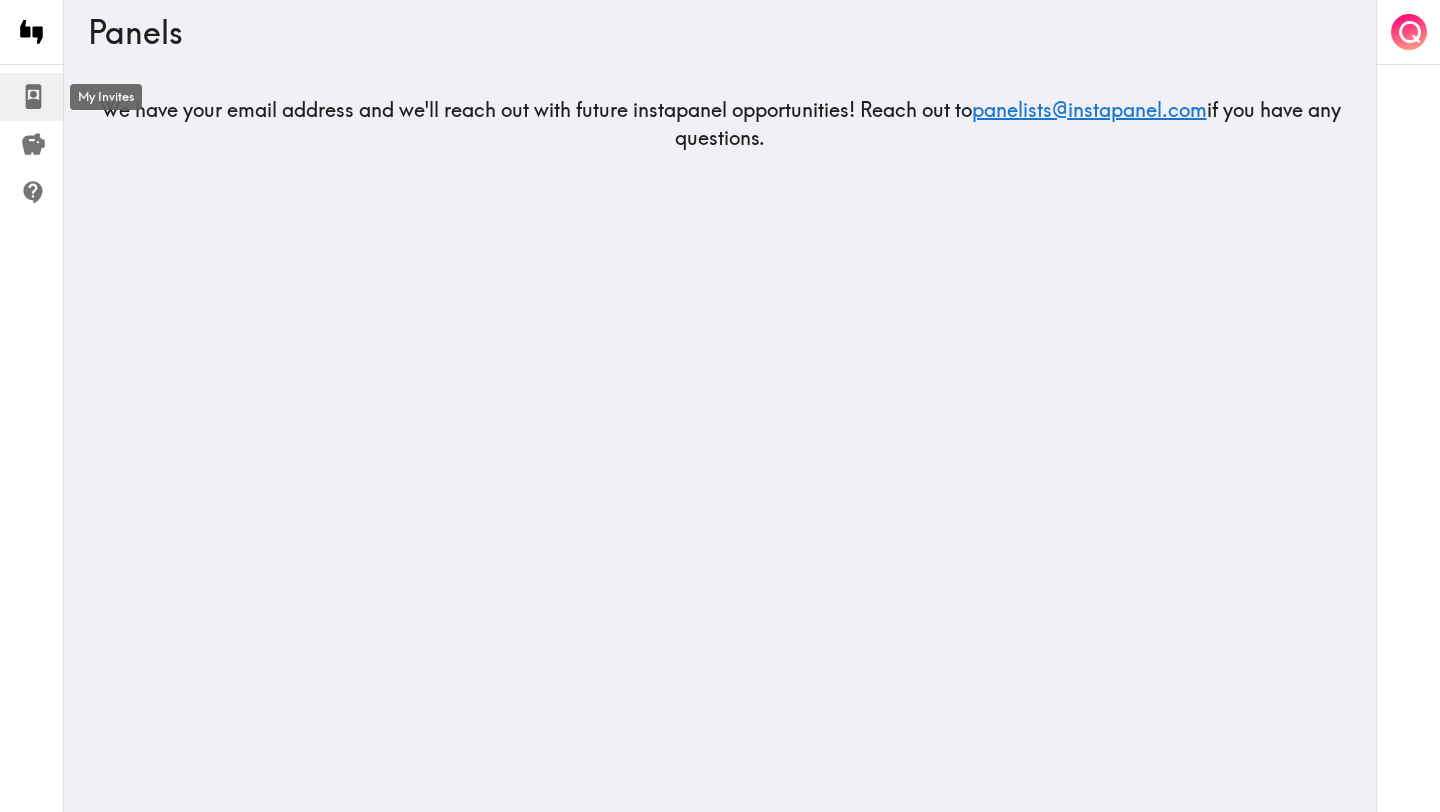 click at bounding box center [33, 96] 